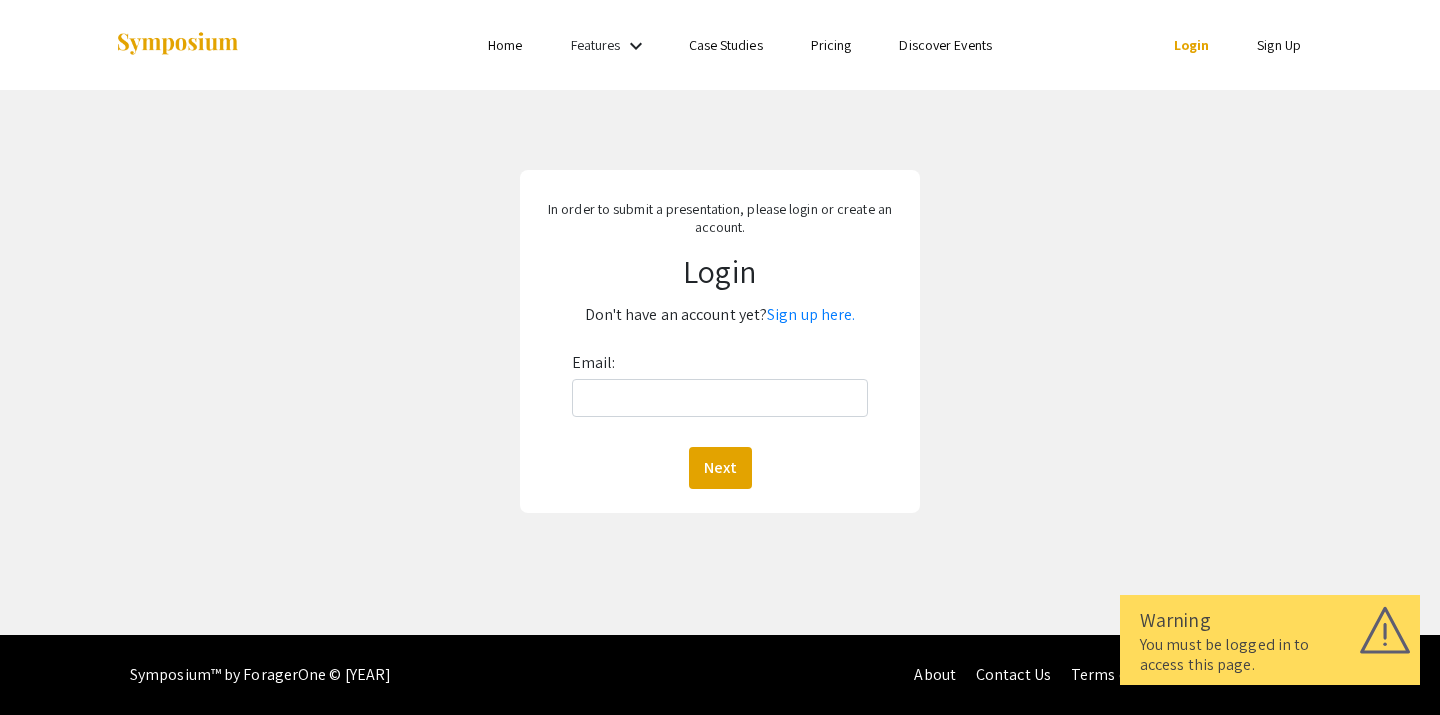 scroll, scrollTop: 0, scrollLeft: 0, axis: both 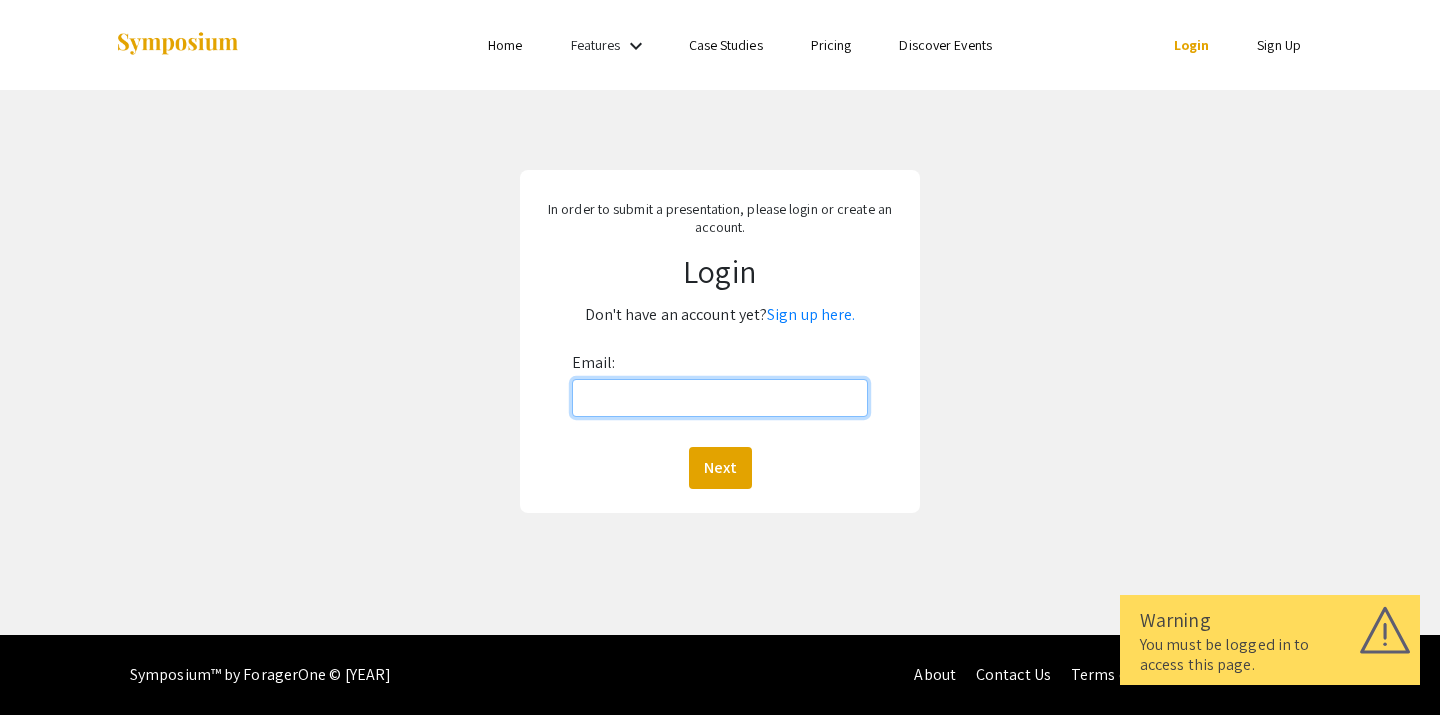 click on "Email:" at bounding box center [720, 398] 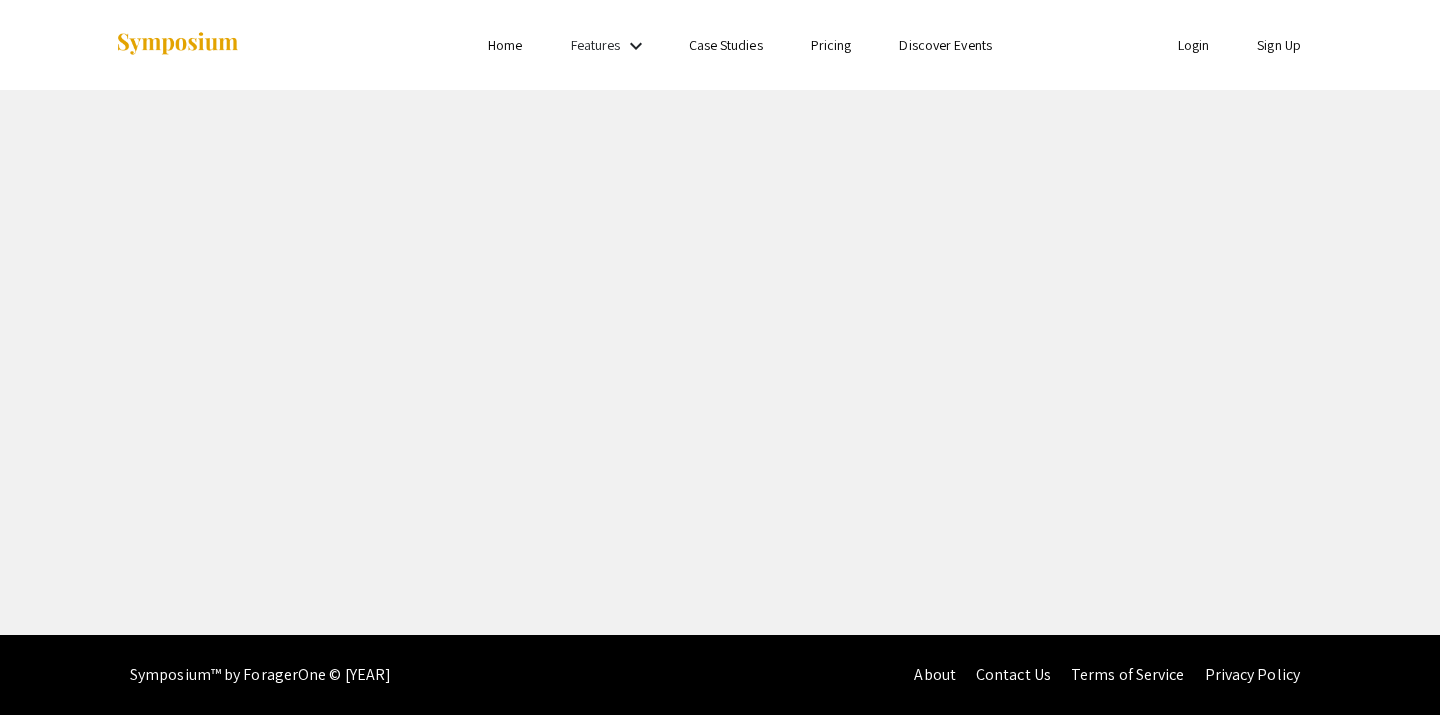 scroll, scrollTop: 0, scrollLeft: 0, axis: both 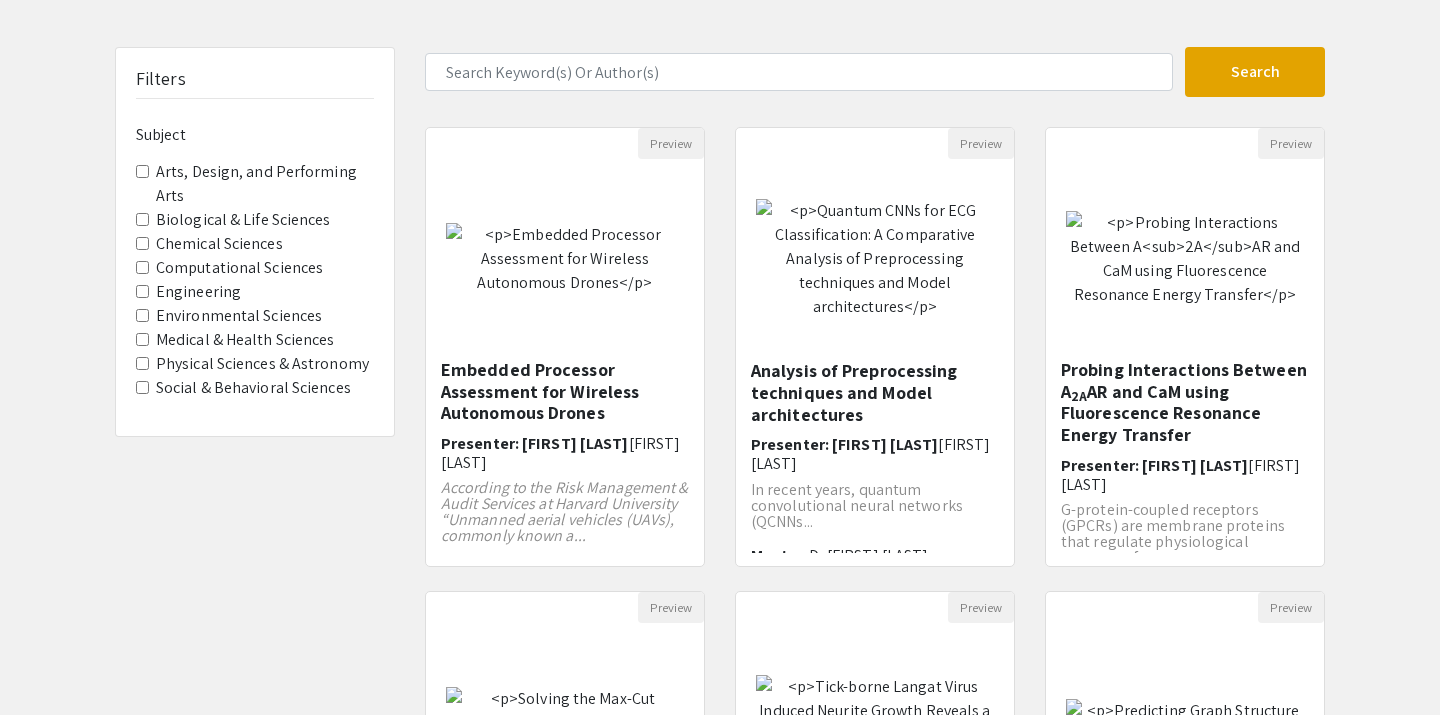 click on "Biological & Life Sciences" at bounding box center (243, 220) 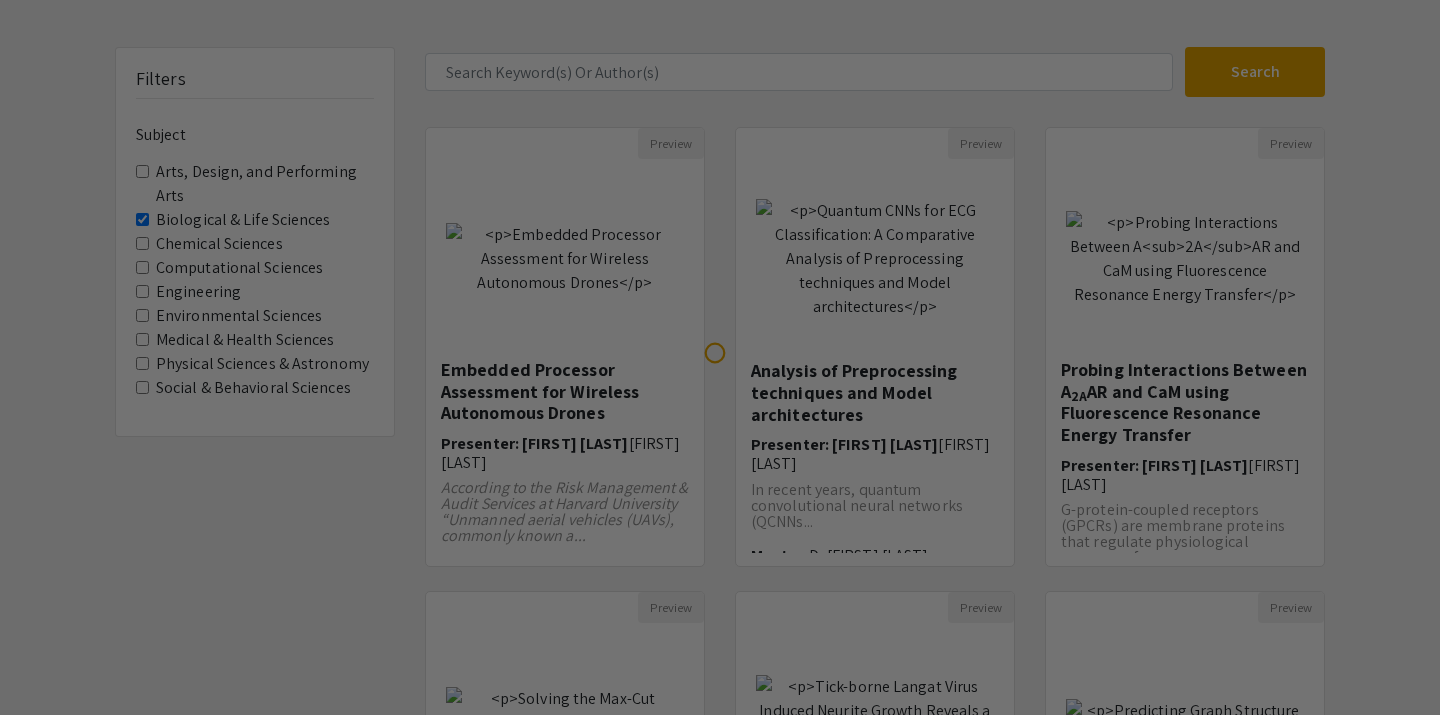 scroll, scrollTop: 0, scrollLeft: 0, axis: both 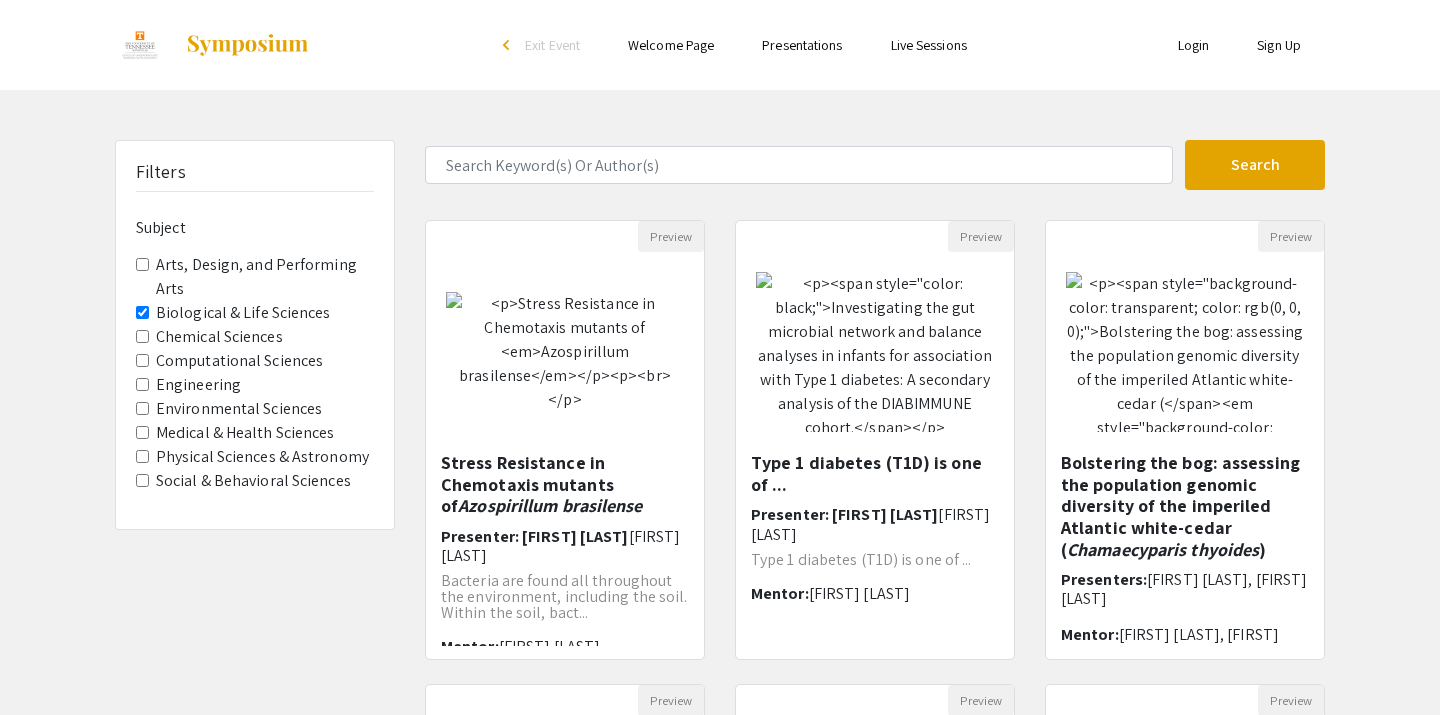 click on "Environmental Sciences" at bounding box center (239, 409) 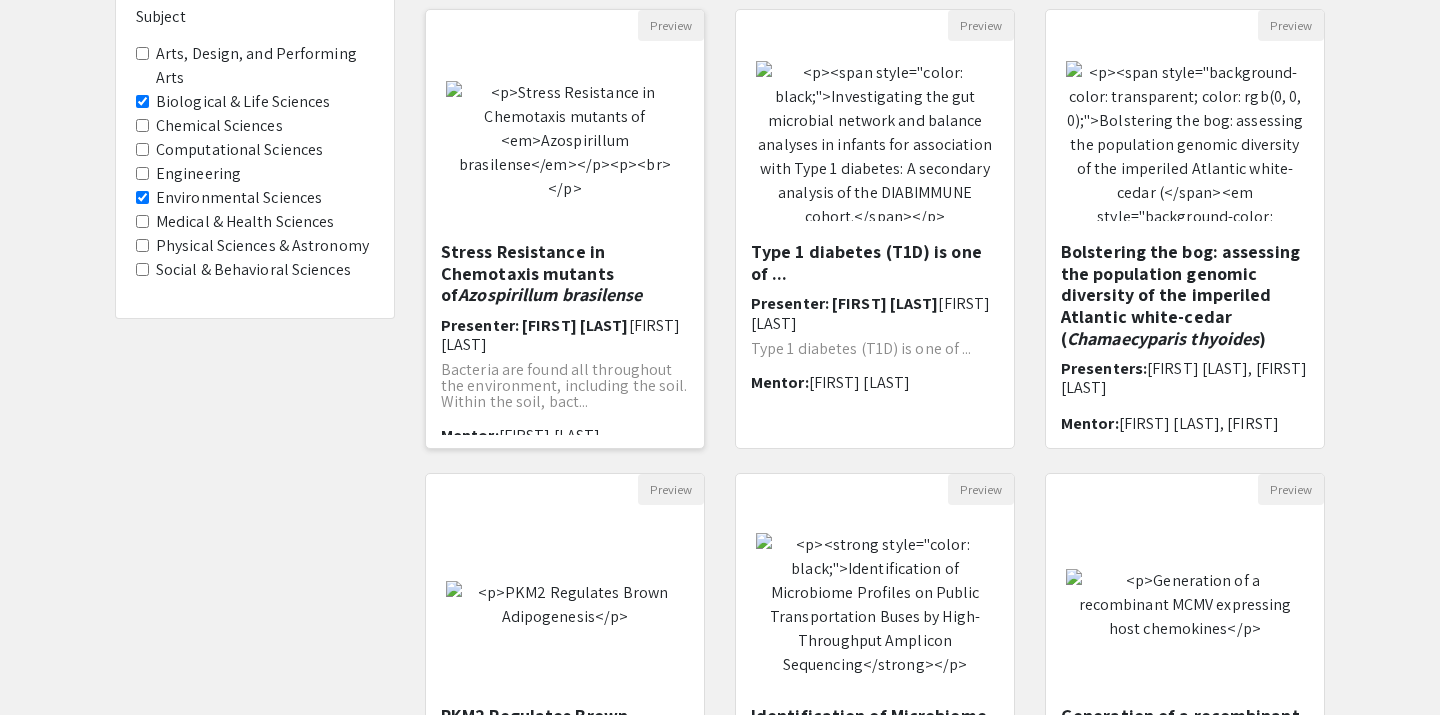 scroll, scrollTop: 160, scrollLeft: 0, axis: vertical 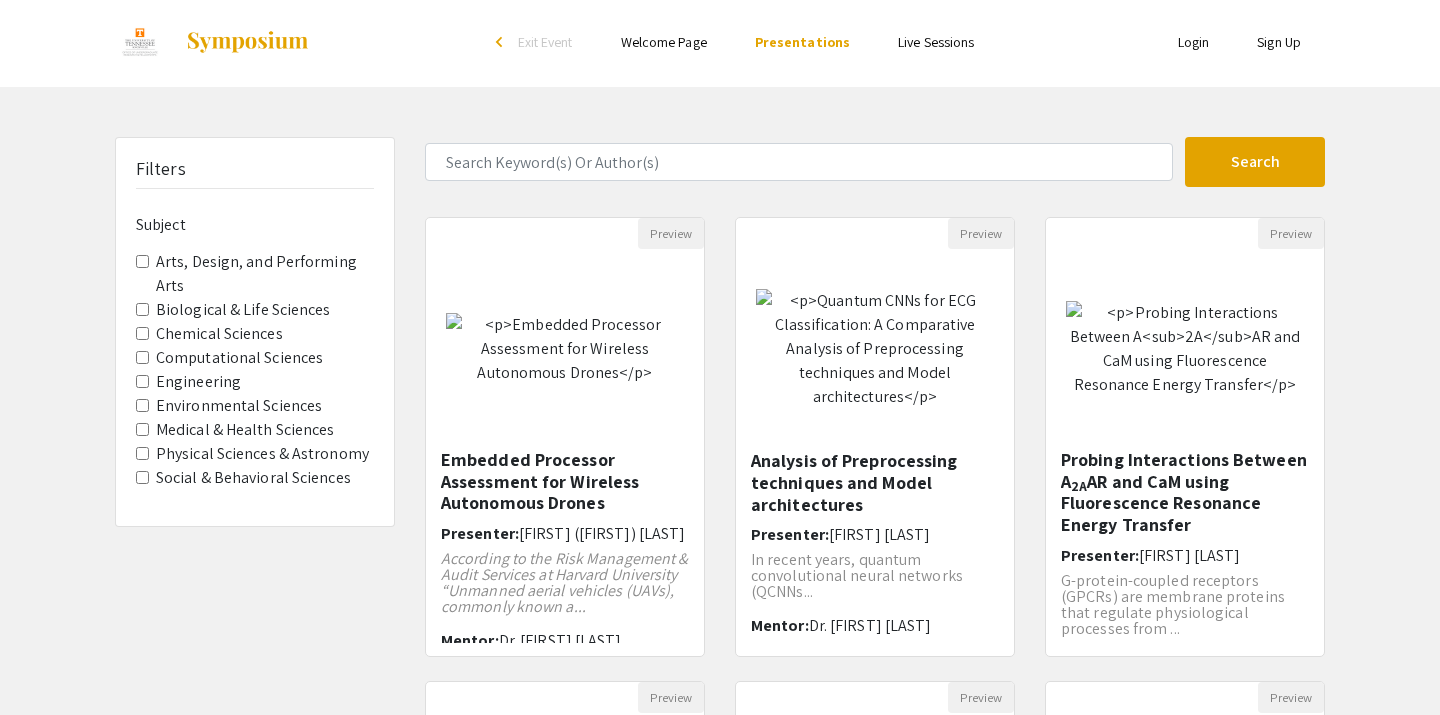 click on "Biological & Life Sciences" at bounding box center [243, 310] 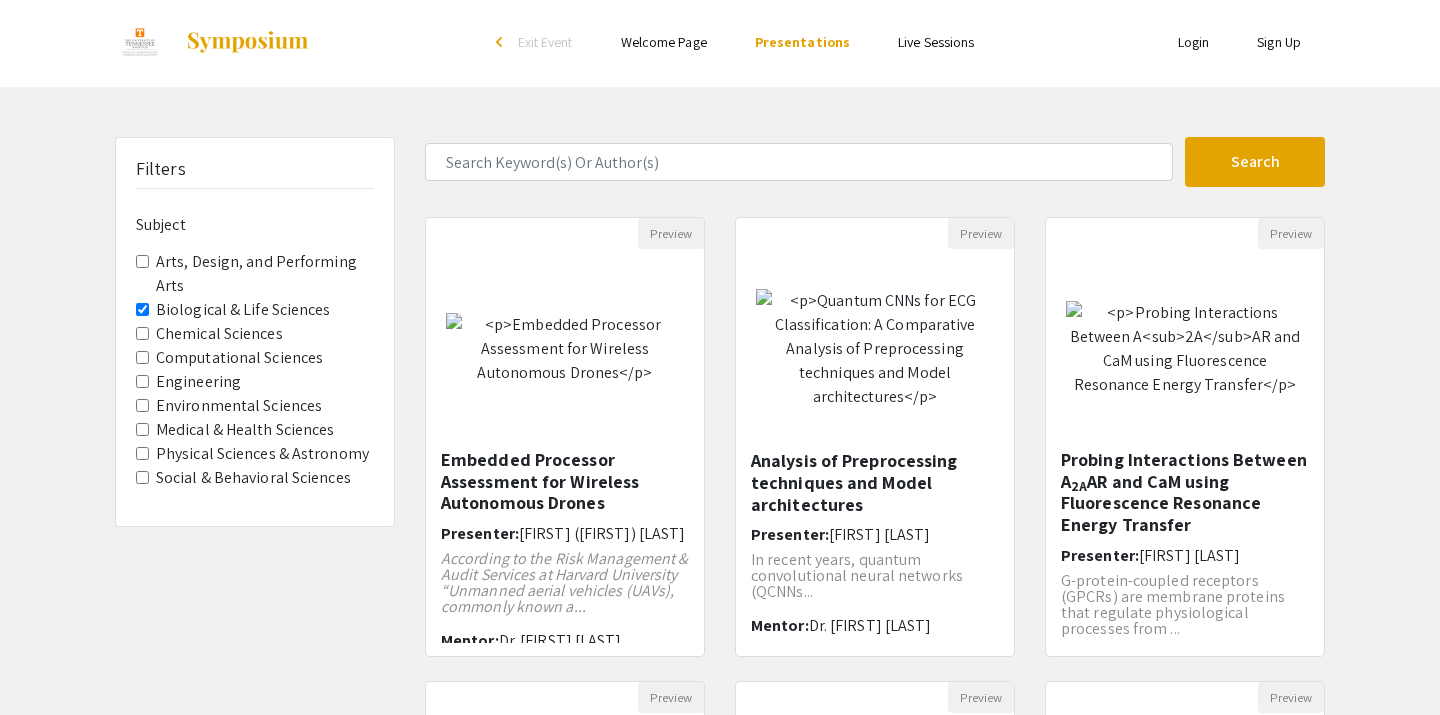 scroll, scrollTop: 0, scrollLeft: 0, axis: both 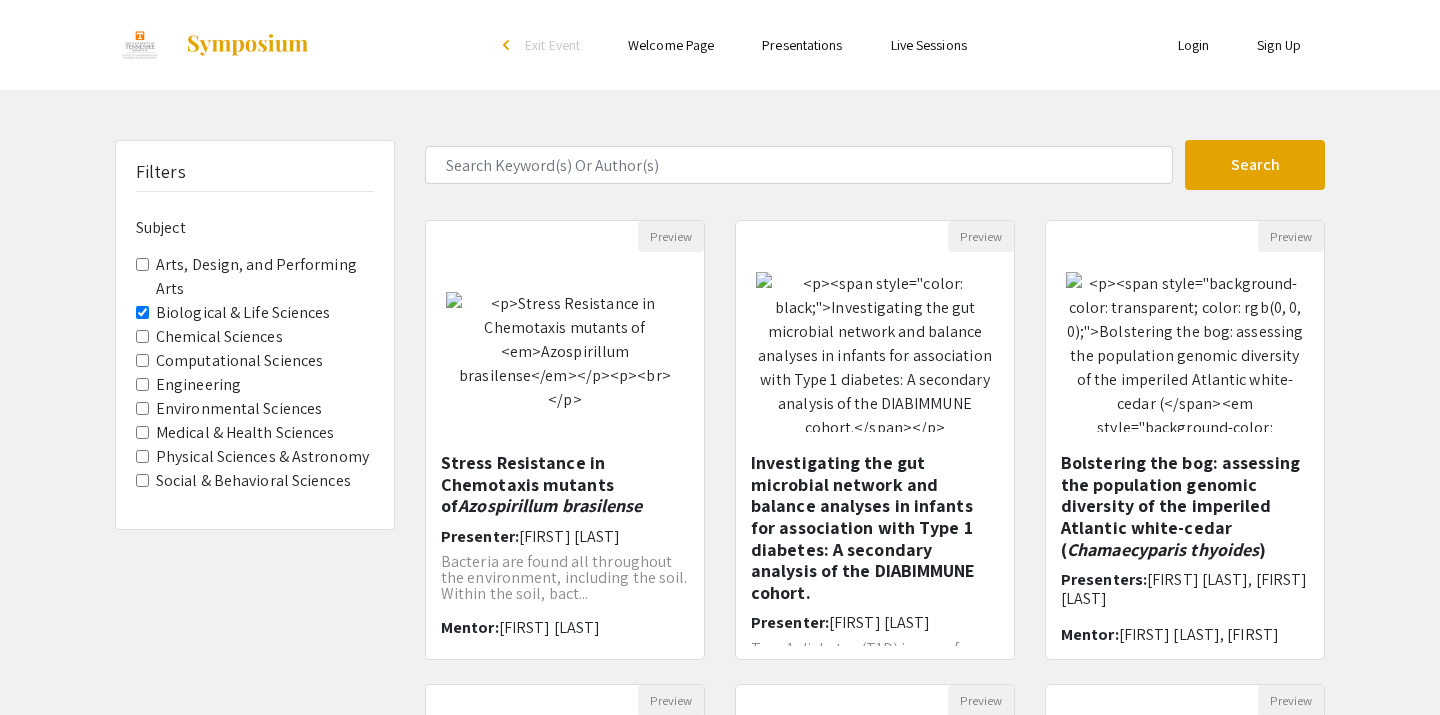 click on "Environmental Sciences" at bounding box center (239, 409) 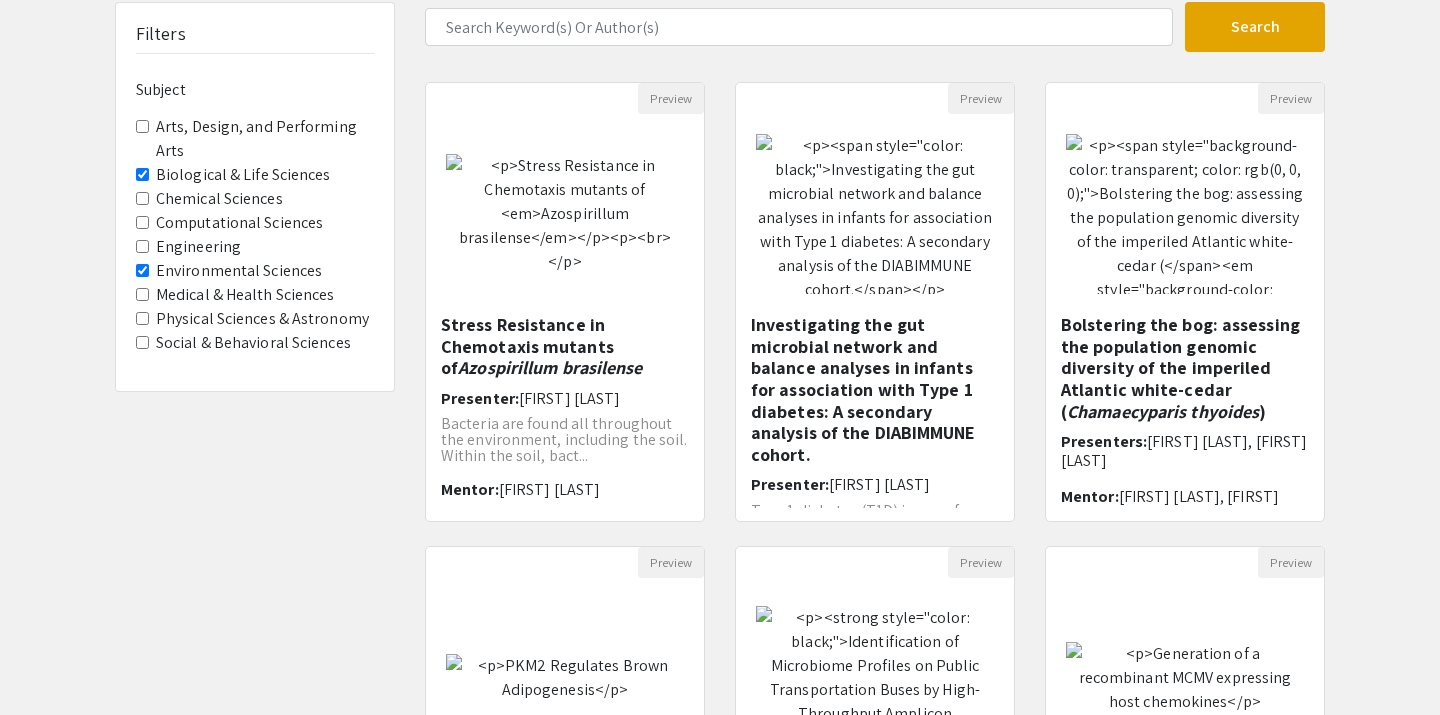 scroll, scrollTop: 209, scrollLeft: 0, axis: vertical 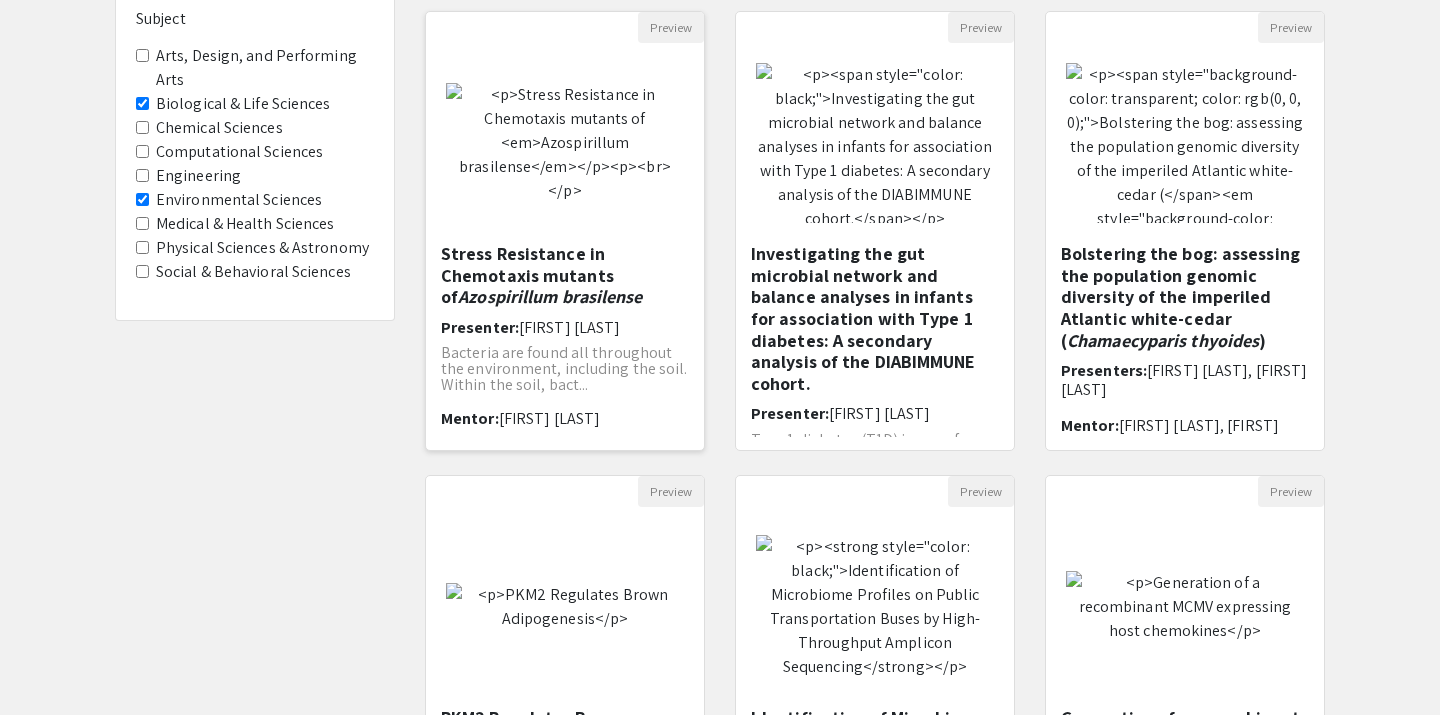 click on "Stress Resistance in Chemotaxis mutants of Azospirillum brasilense Presenter: [NAME] Bacteria are found all throughout the environment, including the soil. Within the soil, bact... Mentor: [NAME]" at bounding box center (565, 340) 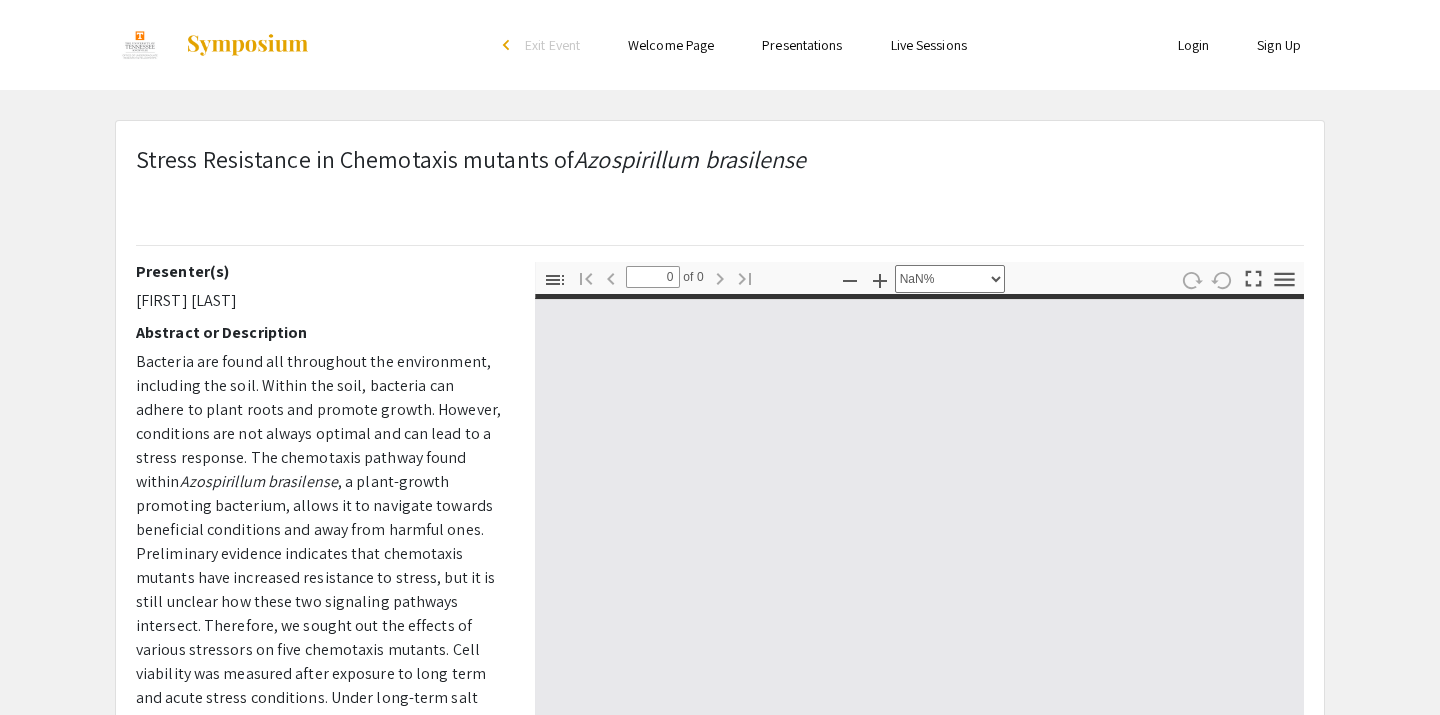 scroll, scrollTop: 41, scrollLeft: 0, axis: vertical 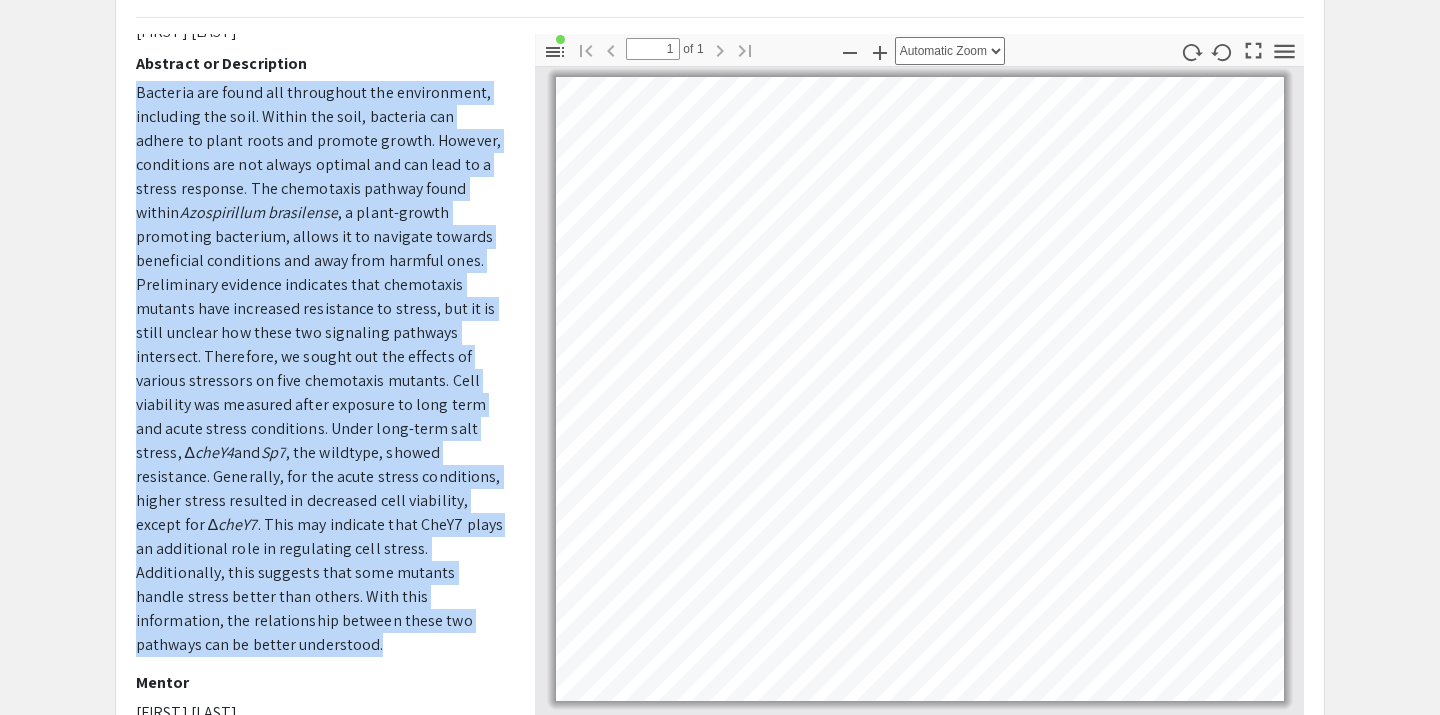 drag, startPoint x: 265, startPoint y: 648, endPoint x: 127, endPoint y: 98, distance: 567.0485 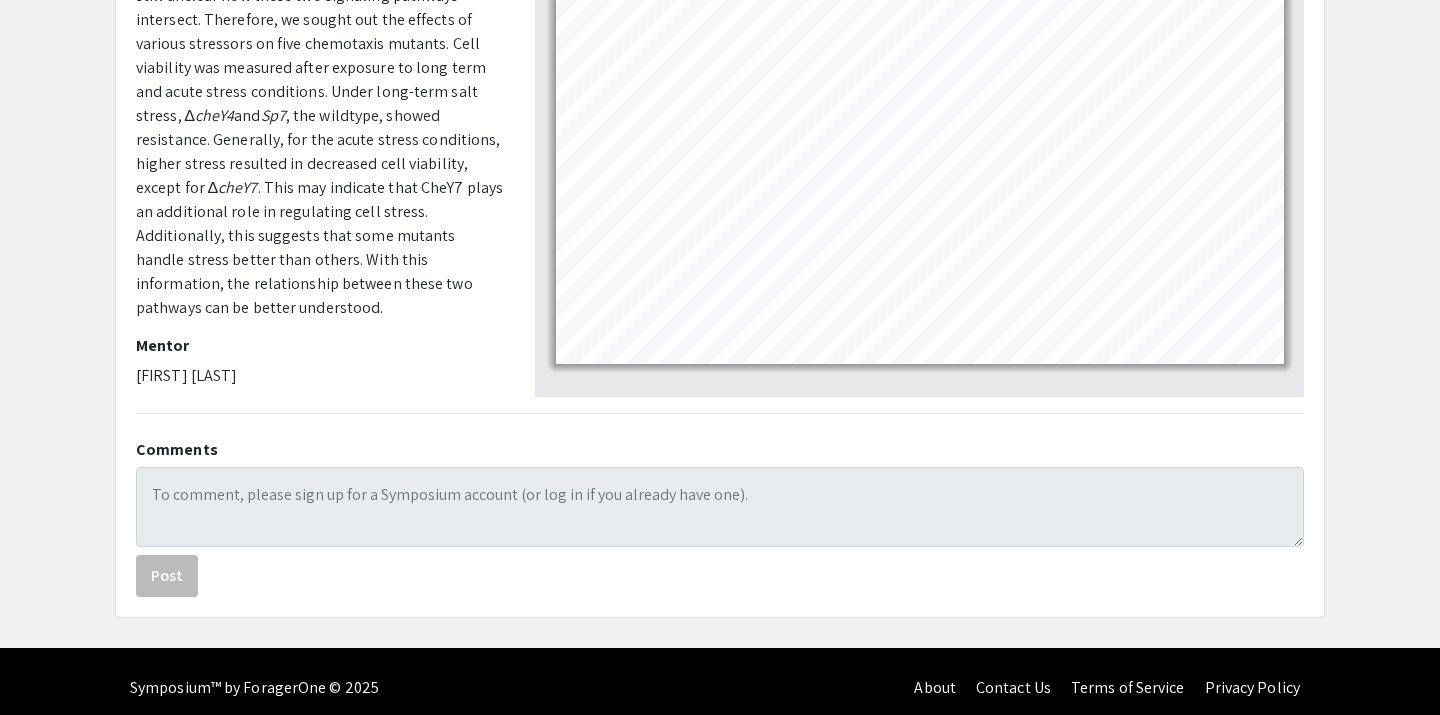 scroll, scrollTop: 578, scrollLeft: 0, axis: vertical 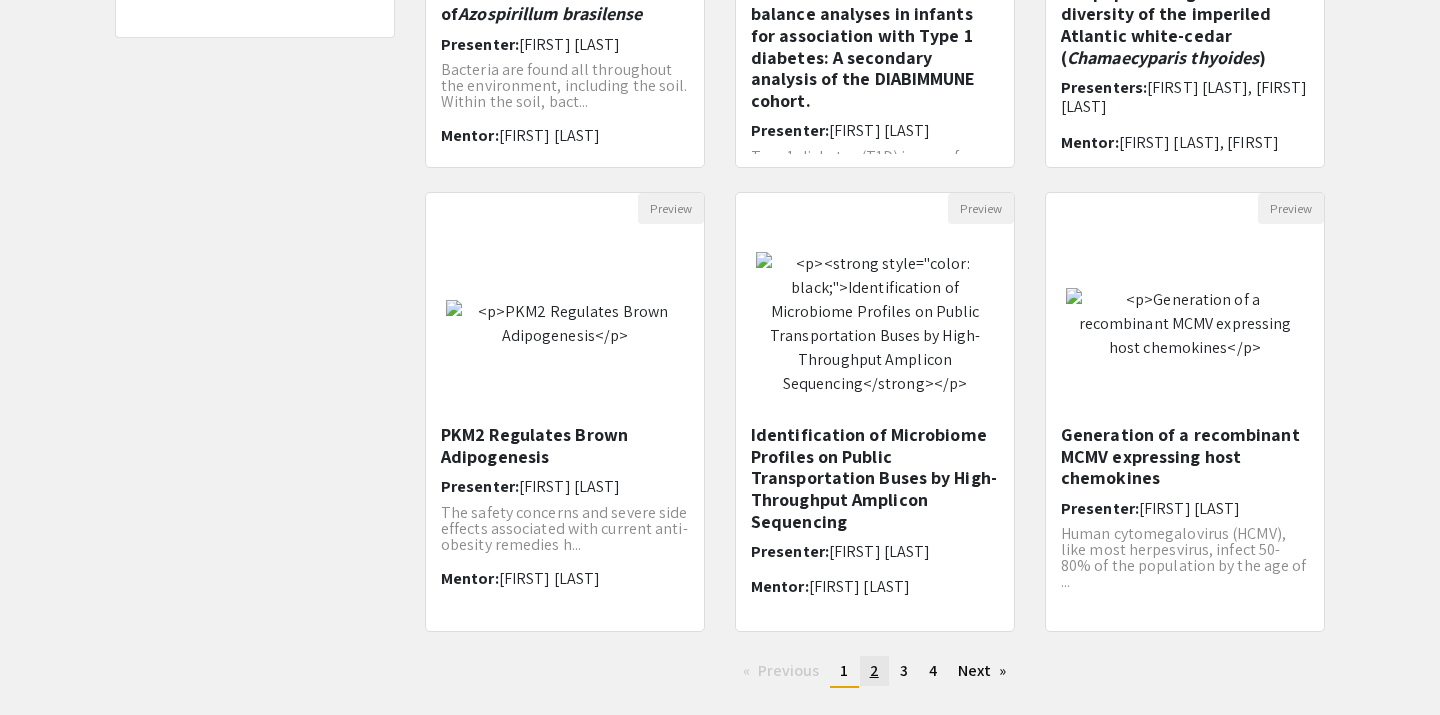 click on "2" at bounding box center (874, 670) 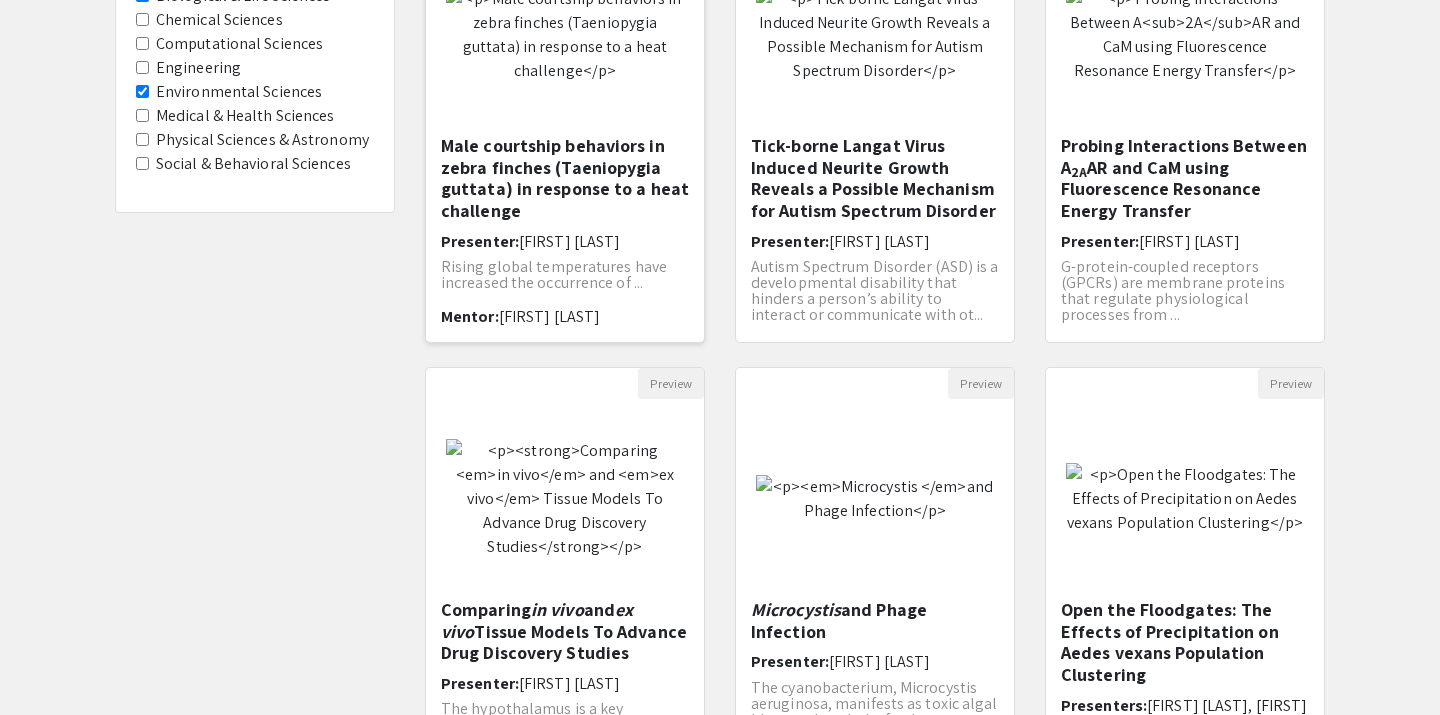 scroll, scrollTop: 318, scrollLeft: 0, axis: vertical 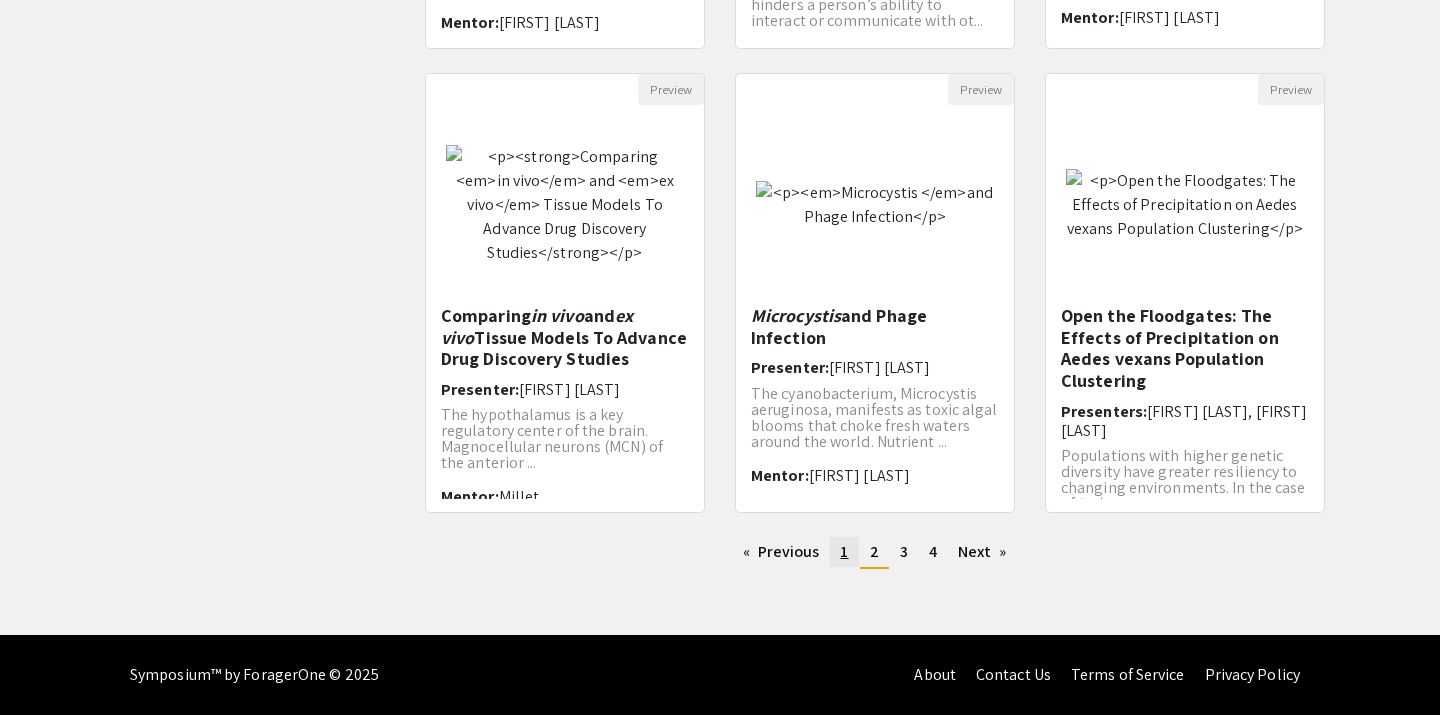 click on "1" at bounding box center (844, 551) 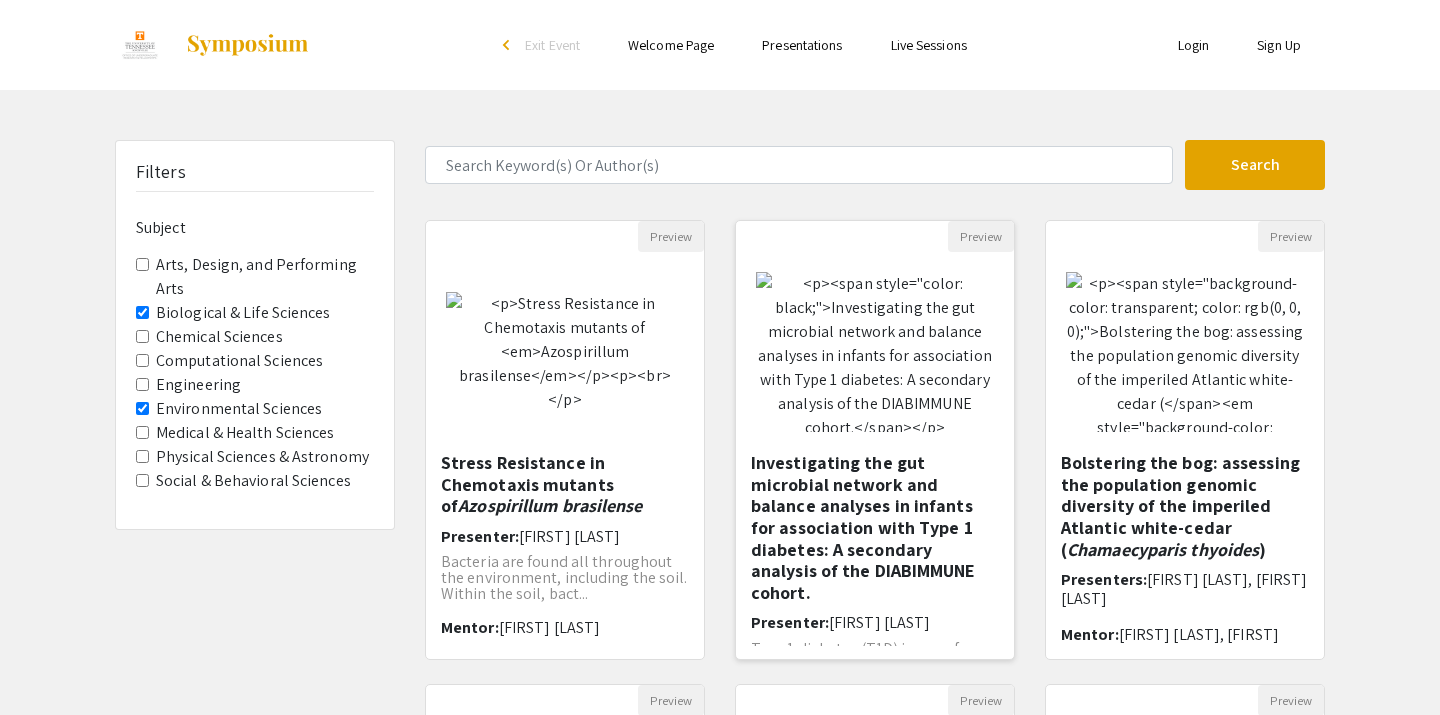 scroll, scrollTop: 32, scrollLeft: 0, axis: vertical 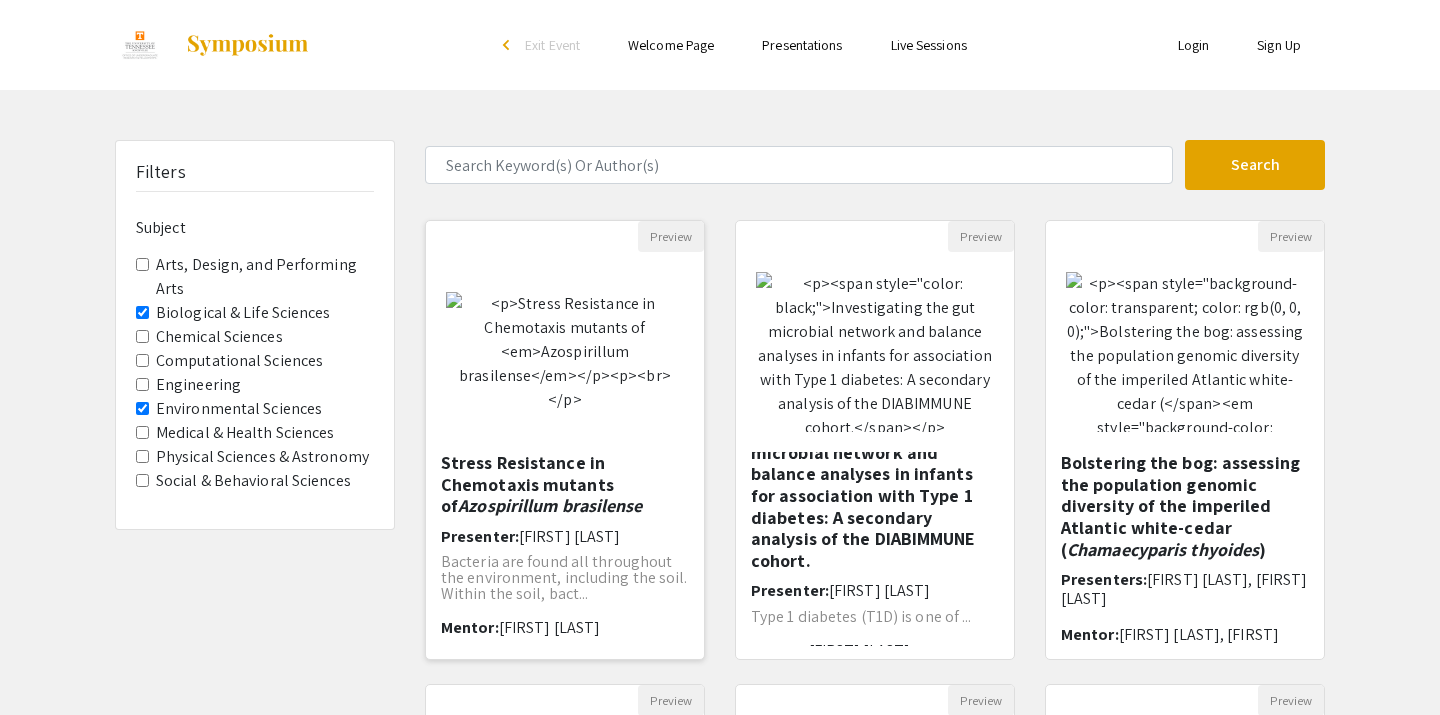 click on "Azospirillum brasilense" at bounding box center (550, 505) 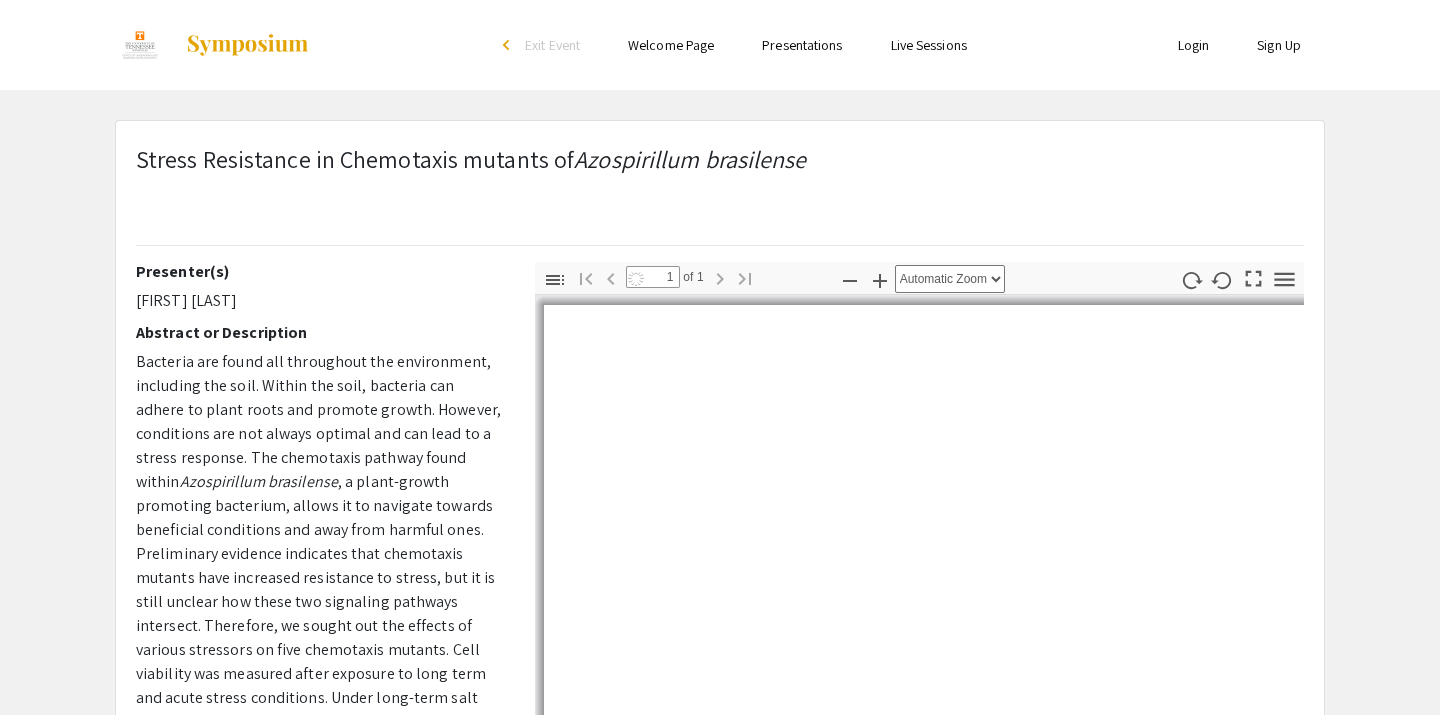 scroll, scrollTop: 56, scrollLeft: 0, axis: vertical 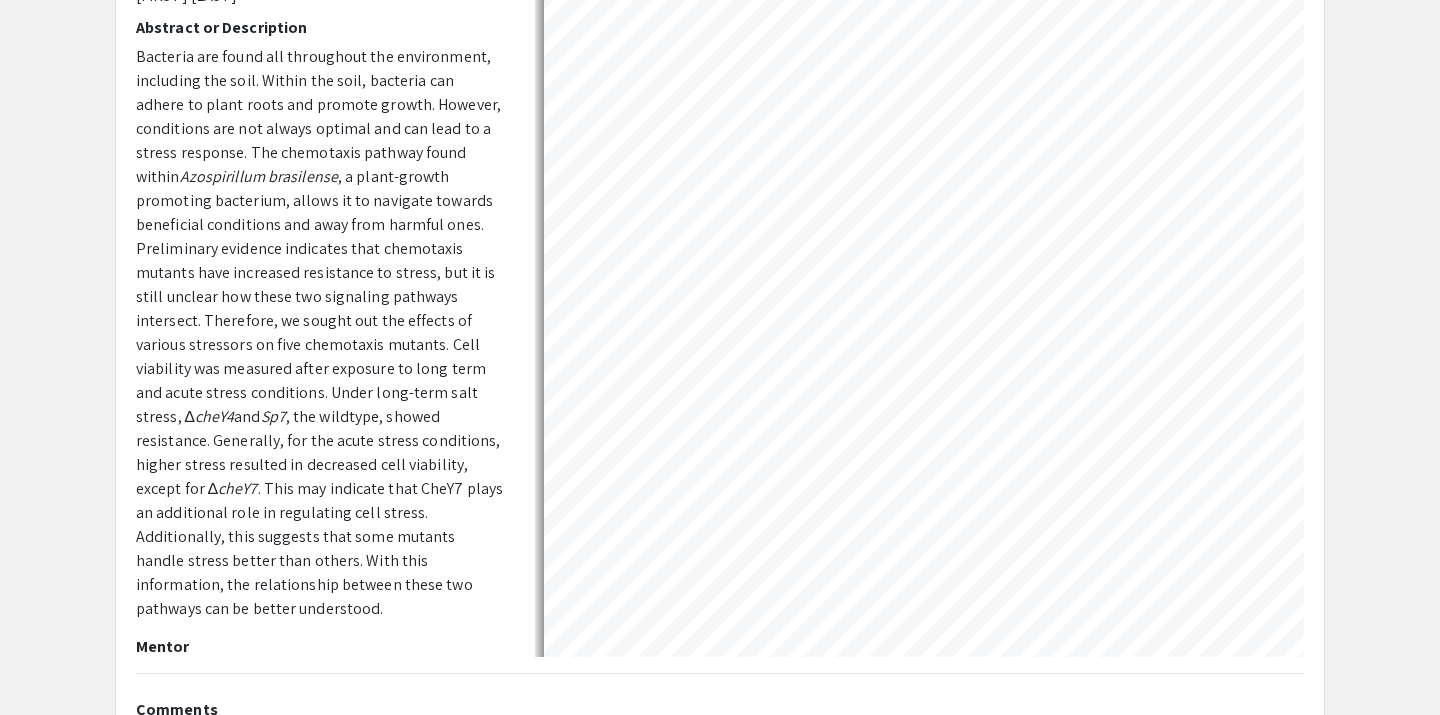 click on "Bacteria are found all throughout the environment, including the soil. Within the soil, bacteria can adhere to plant roots and promote growth. However, conditions are not always optimal and can lead to a stress response. The chemotaxis pathway found within Azospirillum brasilense , a plant-growth promoting bacterium, allows it to navigate towards beneficial conditions and away from harmful ones. Preliminary evidence indicates that chemotaxis mutants have increased resistance to stress, but it is still unclear how these two signaling pathways intersect. Therefore, we sought out the effects of various stressors on five chemotaxis mutants. Cell viability was measured after exposure to long term and acute stress conditions. Under long-term salt stress, ∆ cheY4 and Sp7 , the wildtype, showed resistance. Generally, for the acute stress conditions, higher stress resulted in decreased cell viability, except for ∆ cheY7" at bounding box center [320, 333] 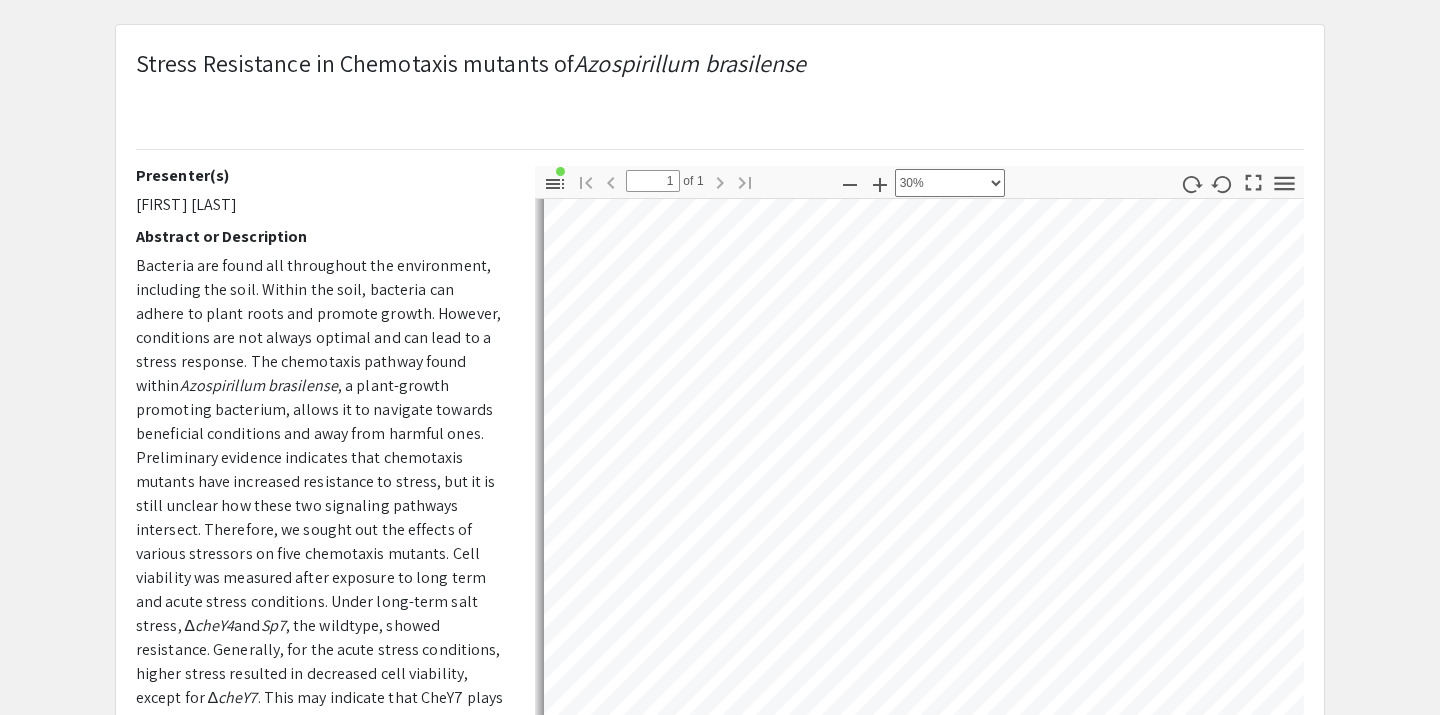 scroll, scrollTop: 34, scrollLeft: 0, axis: vertical 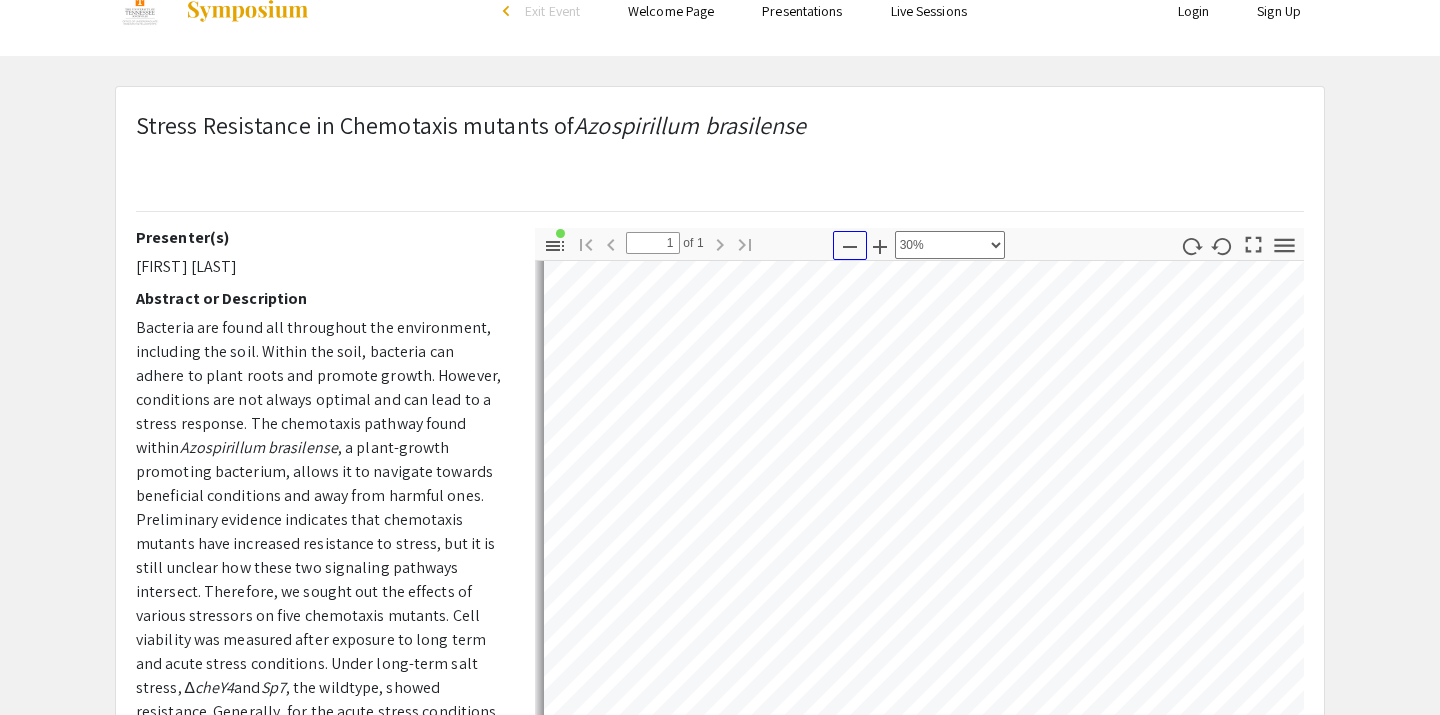 click at bounding box center (850, 247) 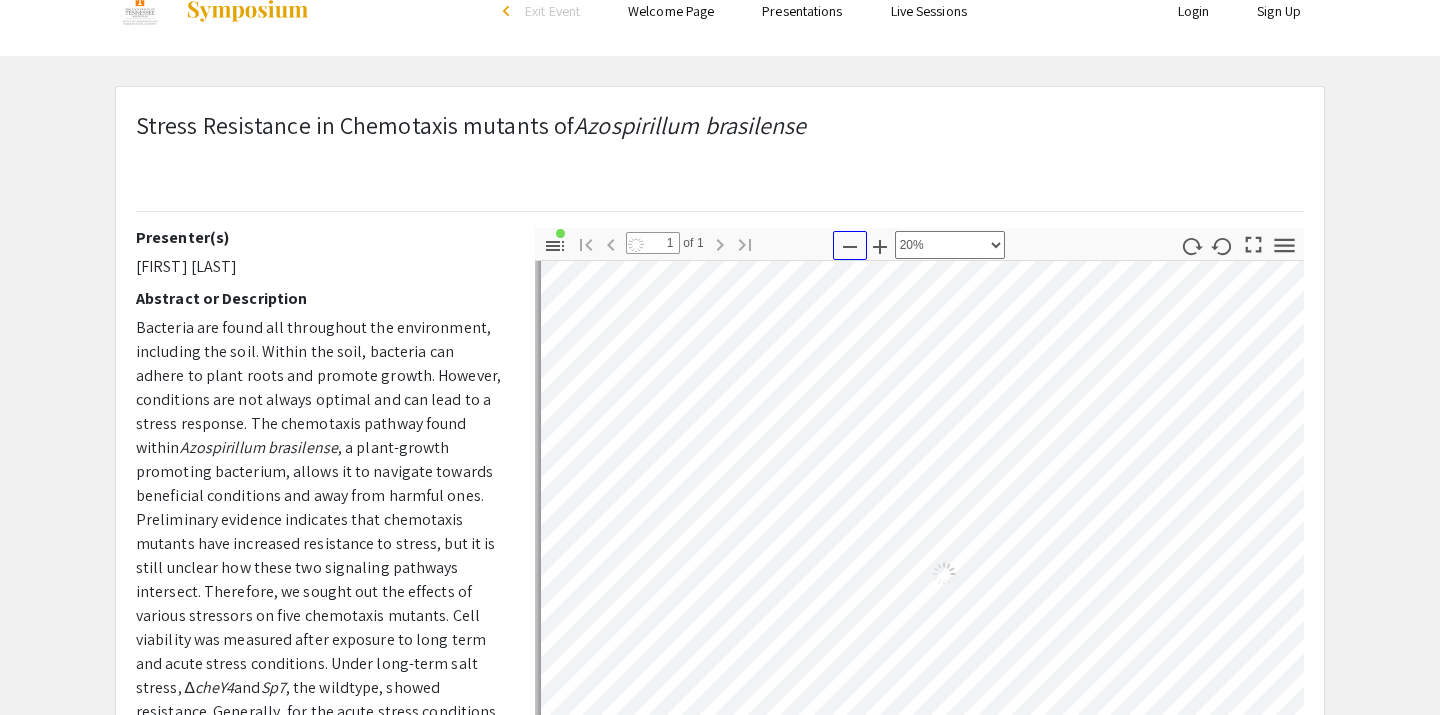 click at bounding box center (850, 247) 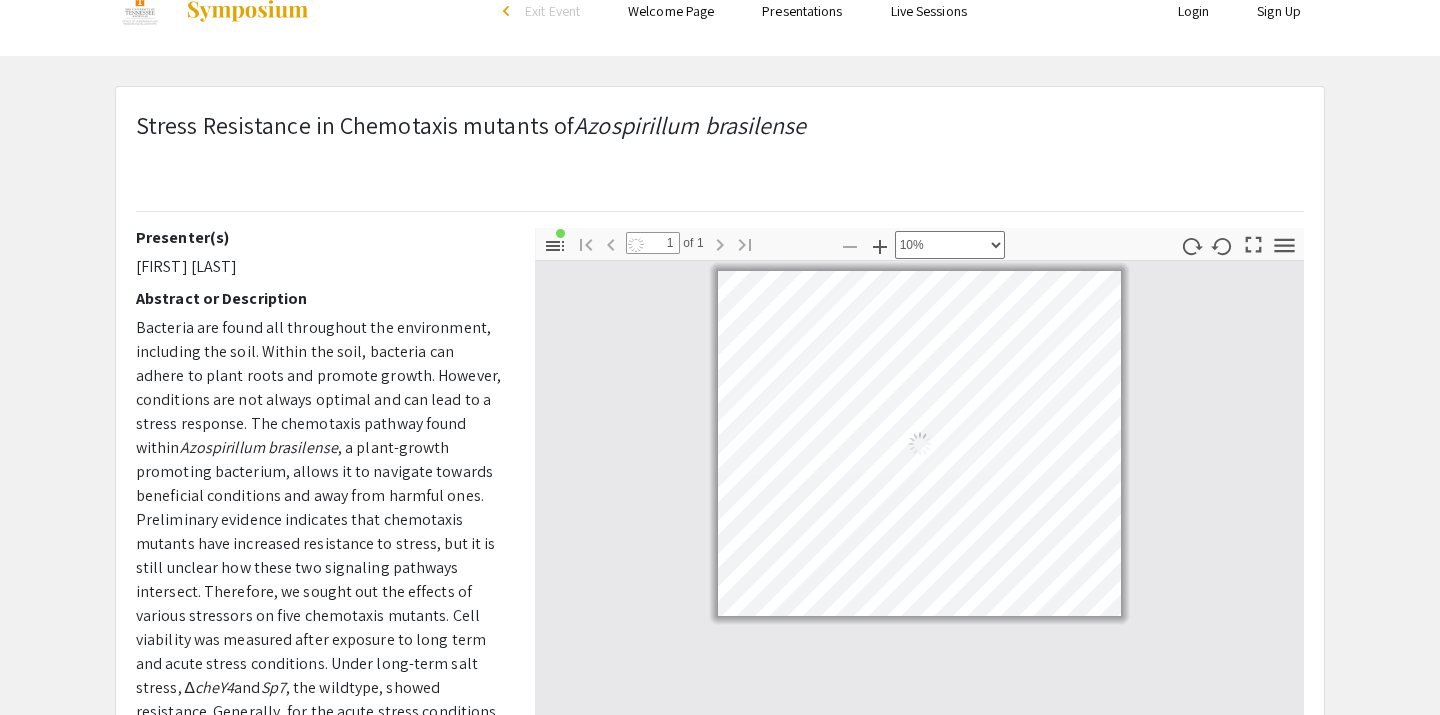 scroll, scrollTop: 0, scrollLeft: 0, axis: both 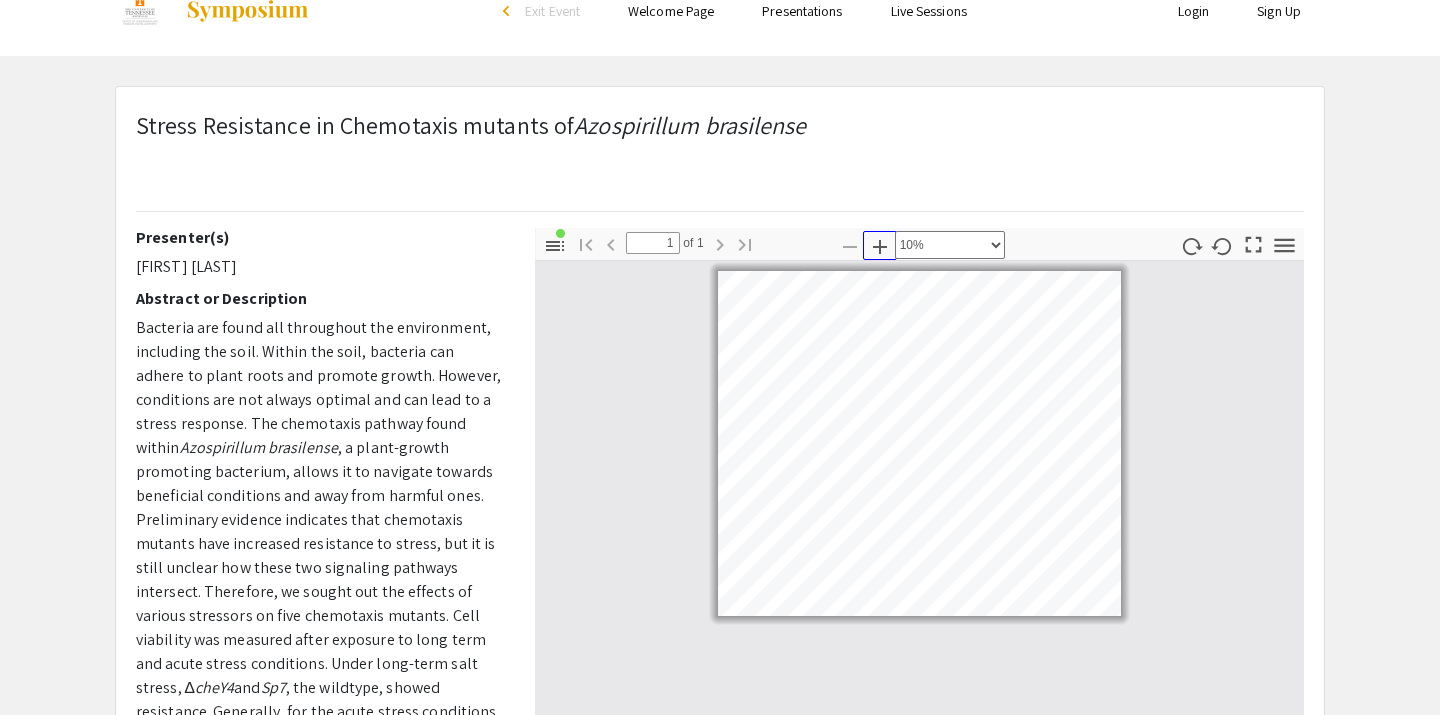 click at bounding box center (880, 247) 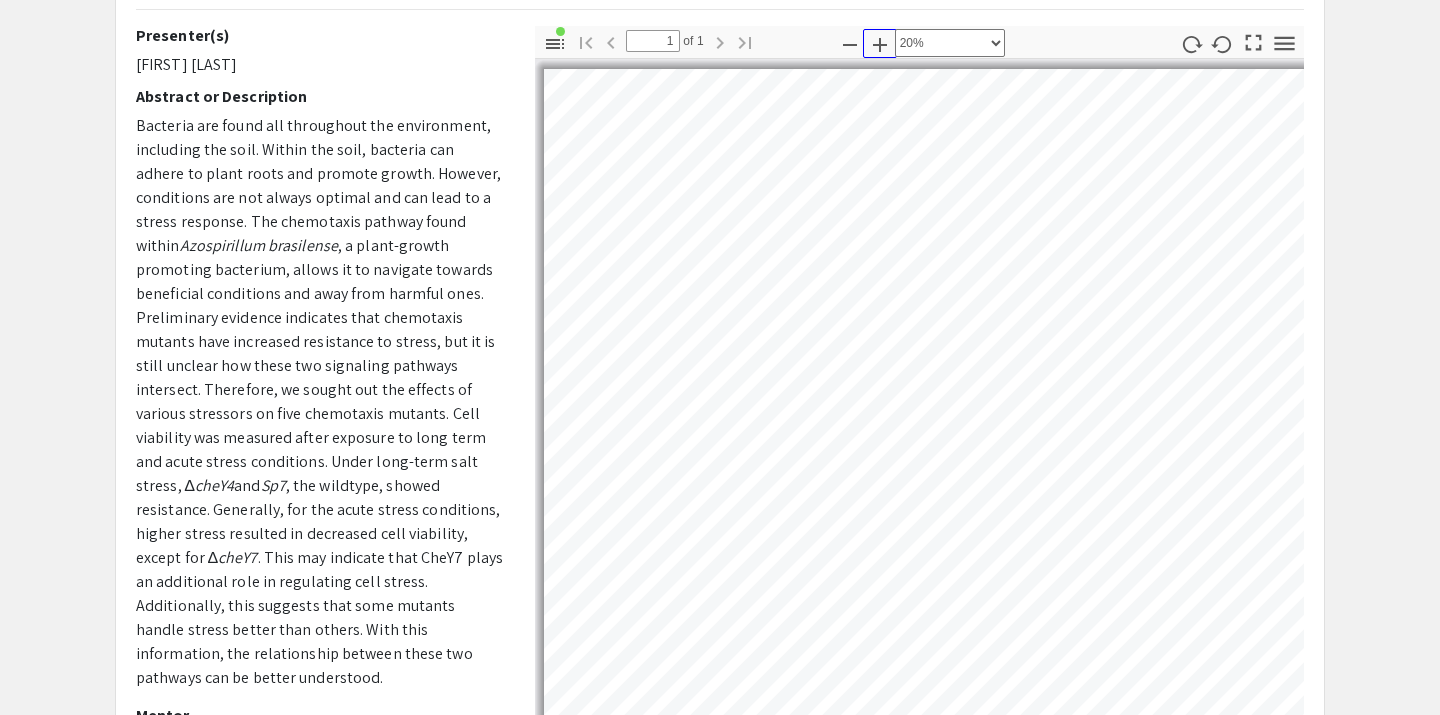 scroll, scrollTop: 238, scrollLeft: 0, axis: vertical 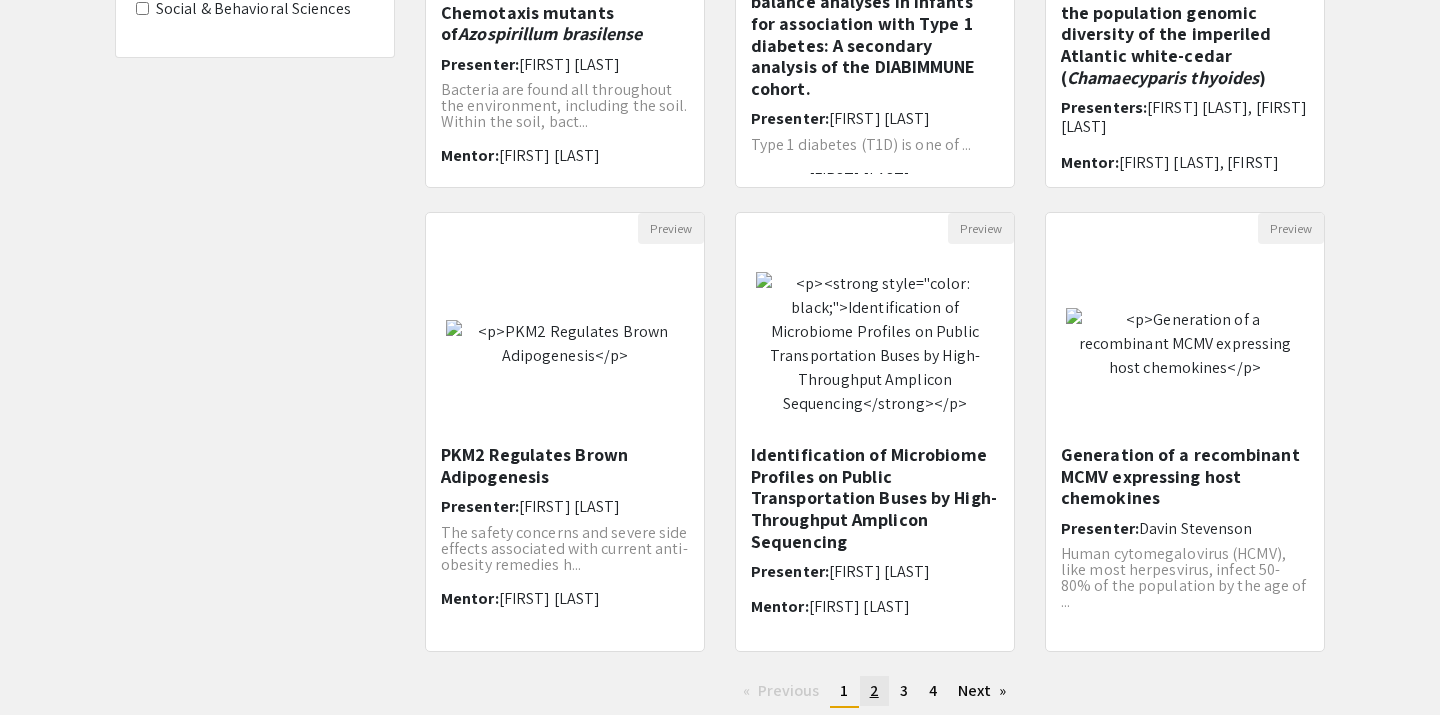 click on "page  2" at bounding box center [874, 691] 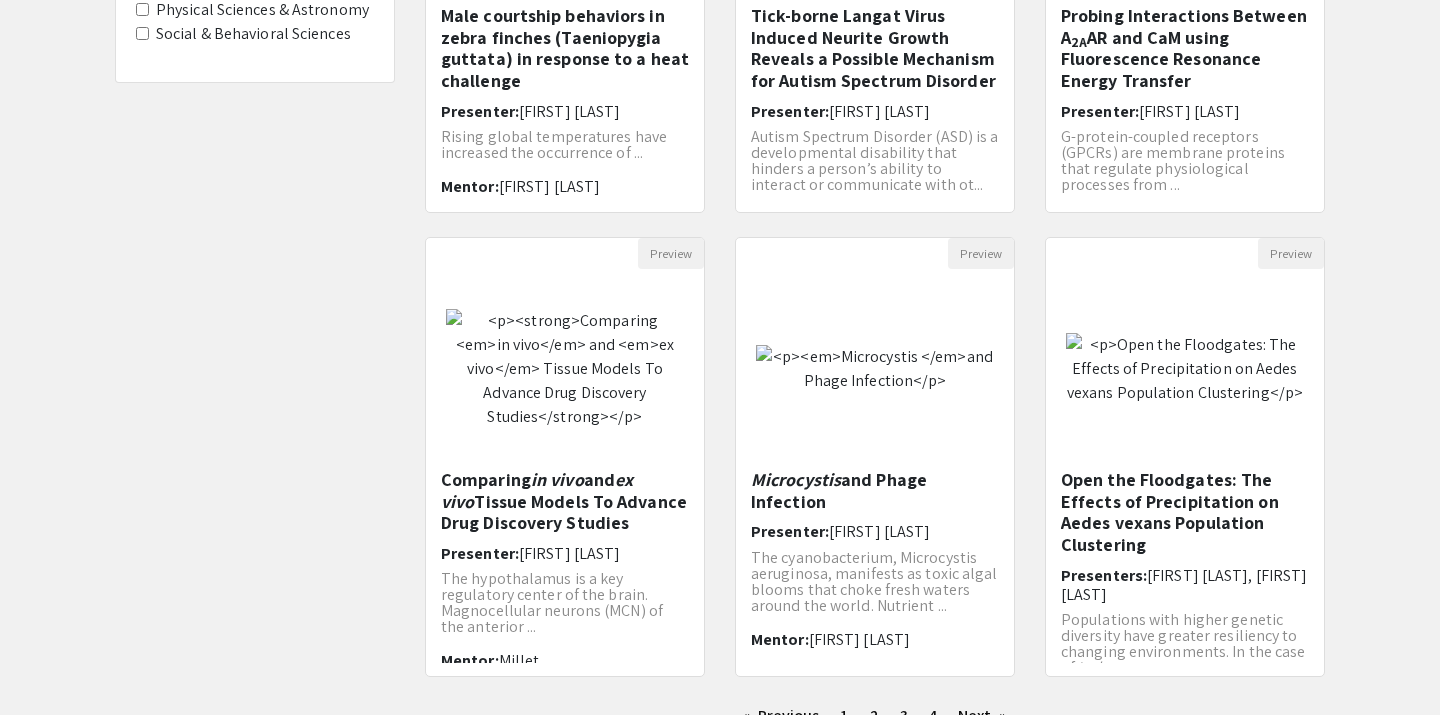 scroll, scrollTop: 446, scrollLeft: 0, axis: vertical 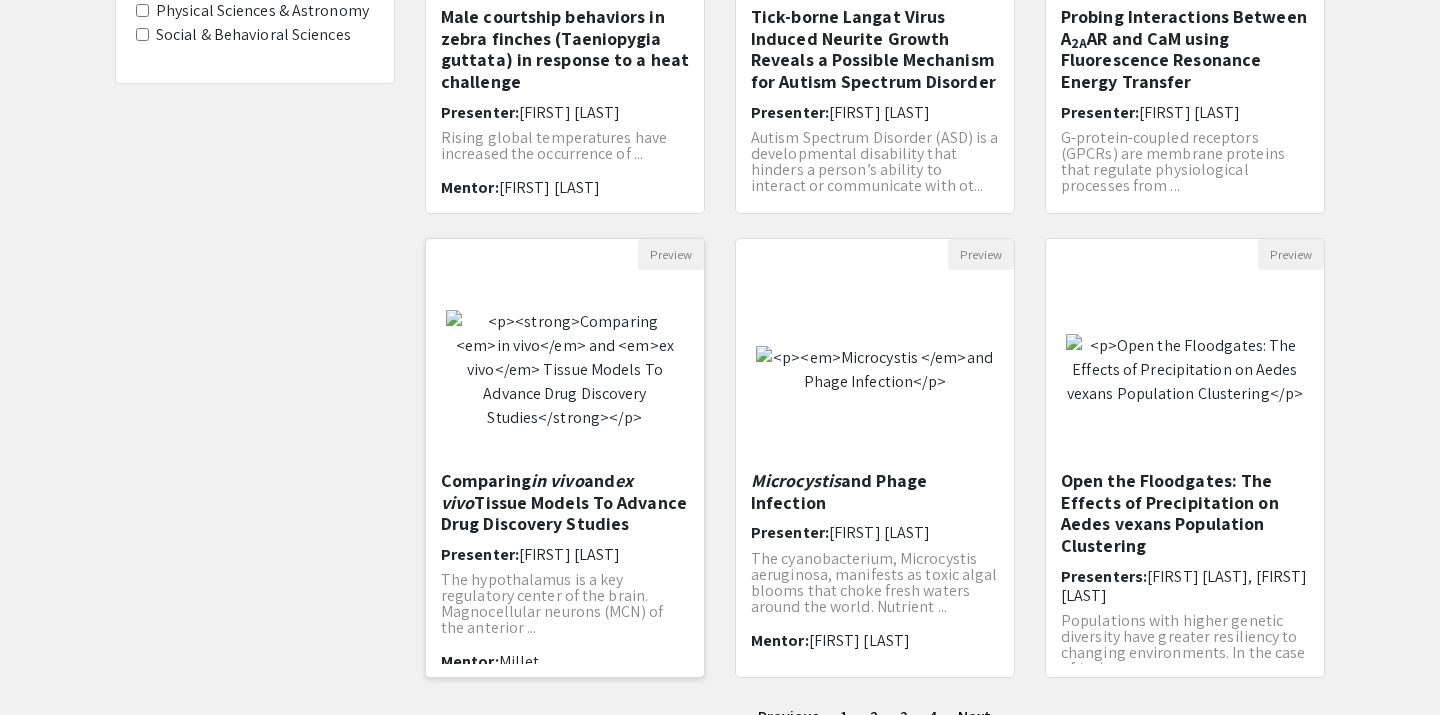 click on "The hypothalamus is a key regulatory center of the brain. Magnocellular neurons (MCN) of the anterior ..." at bounding box center (565, 604) 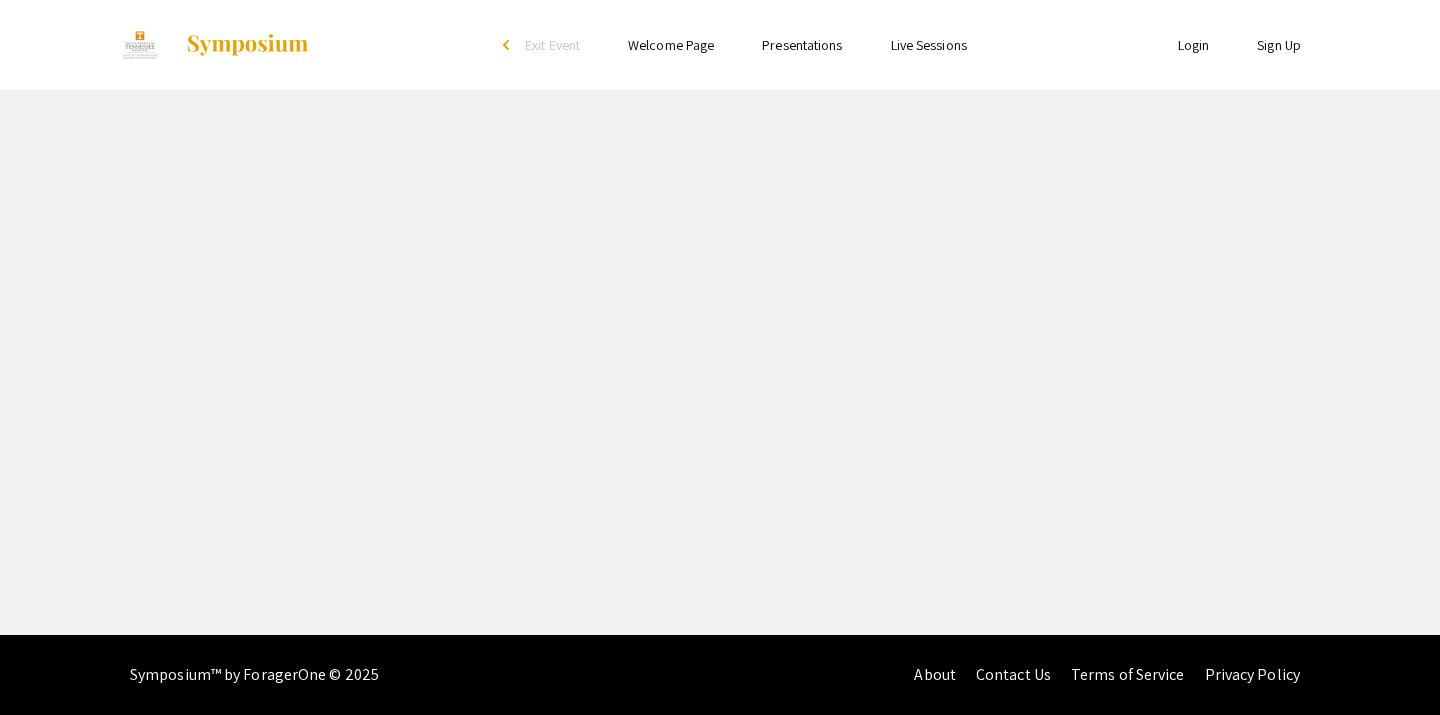 scroll, scrollTop: 0, scrollLeft: 0, axis: both 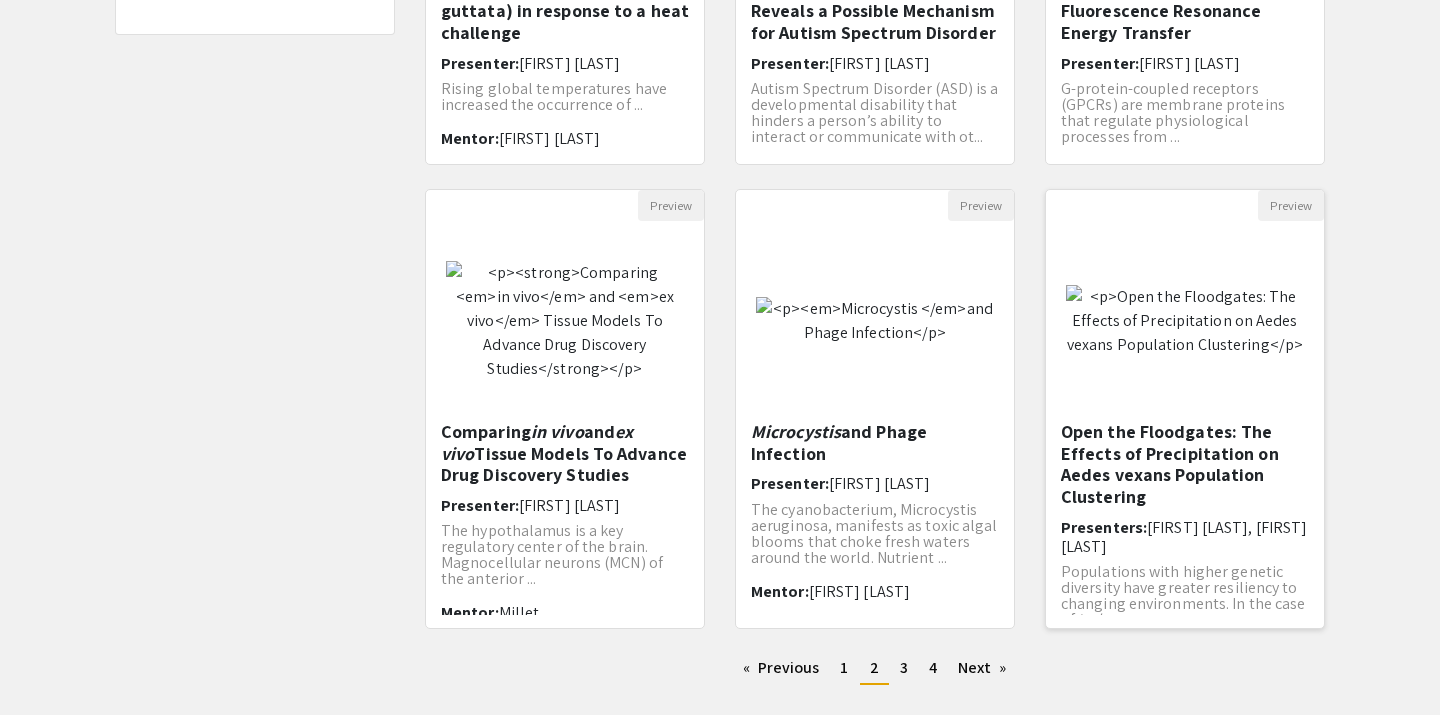 click on "Open the Floodgates: The Effects of Precipitation on Aedes vexans Population Clustering" at bounding box center (1185, 464) 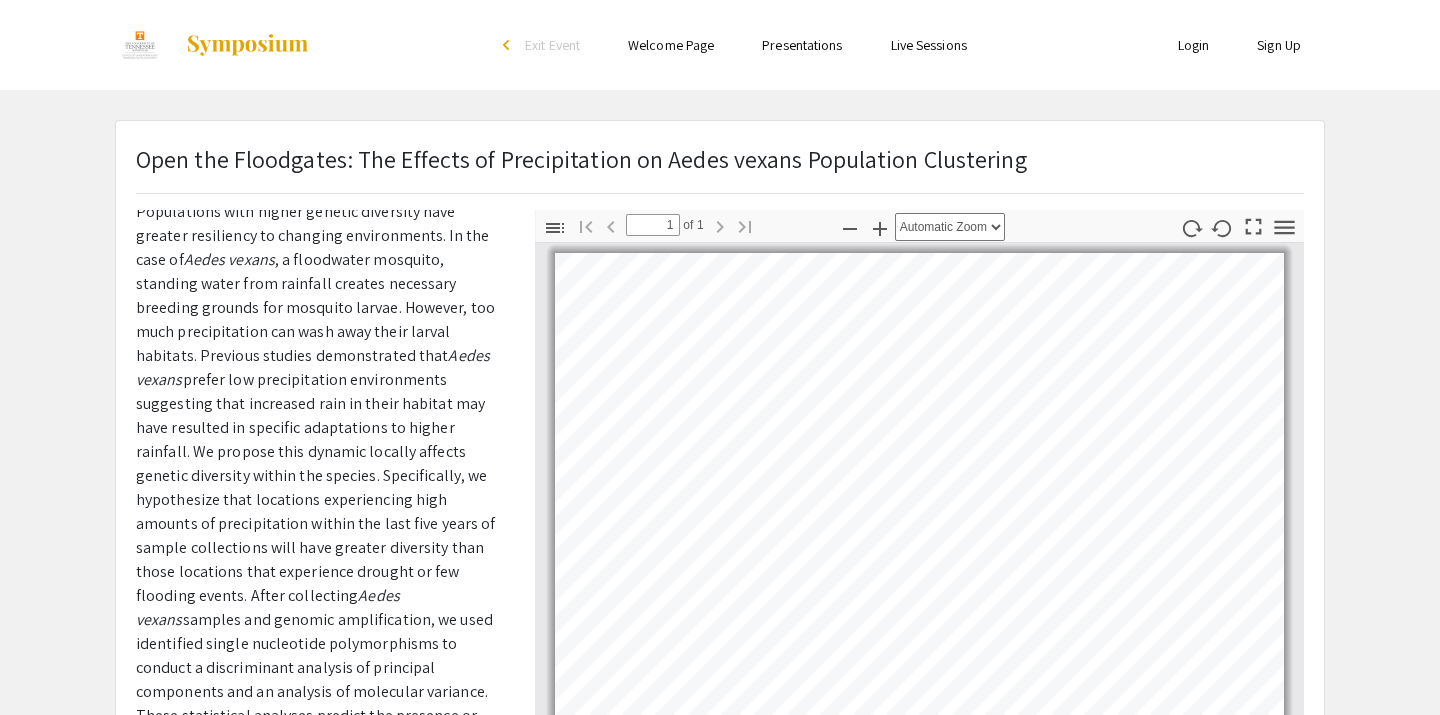 scroll, scrollTop: 137, scrollLeft: 0, axis: vertical 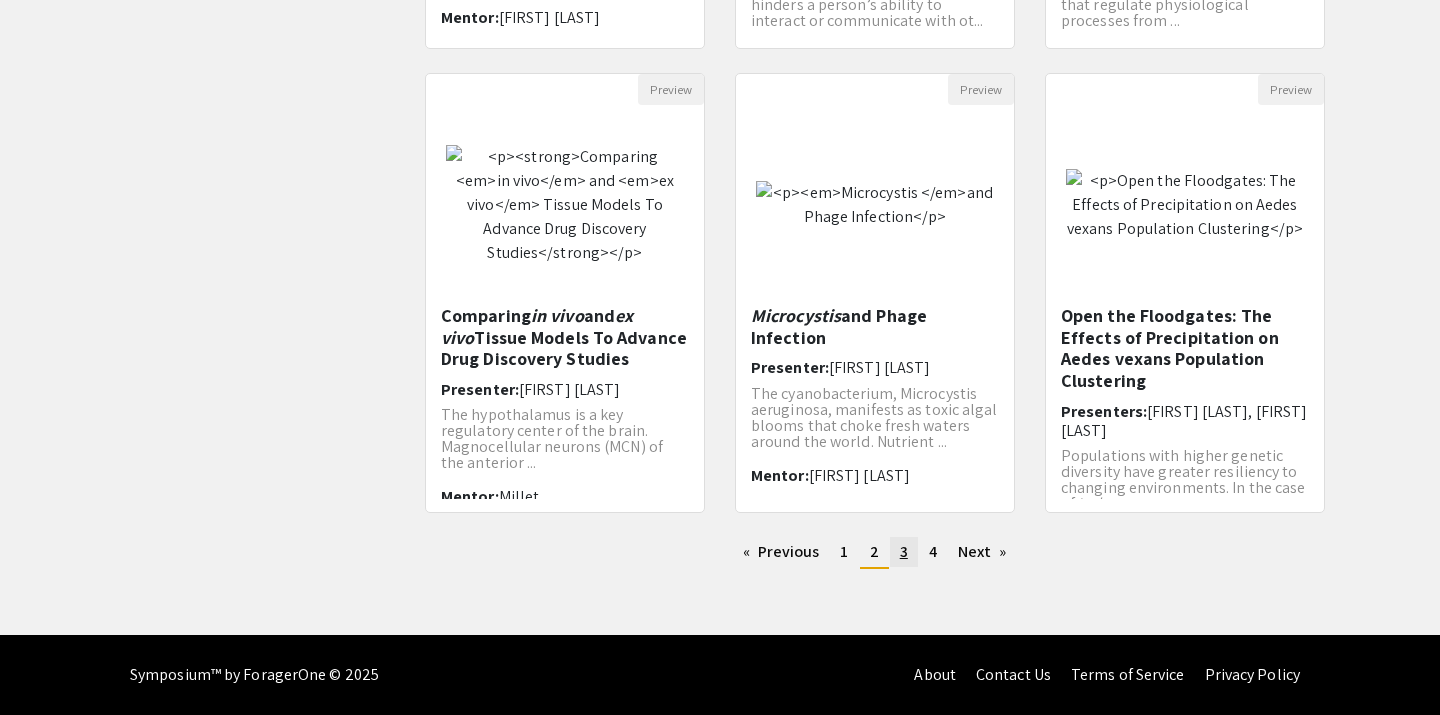 click on "page  3" at bounding box center [781, 552] 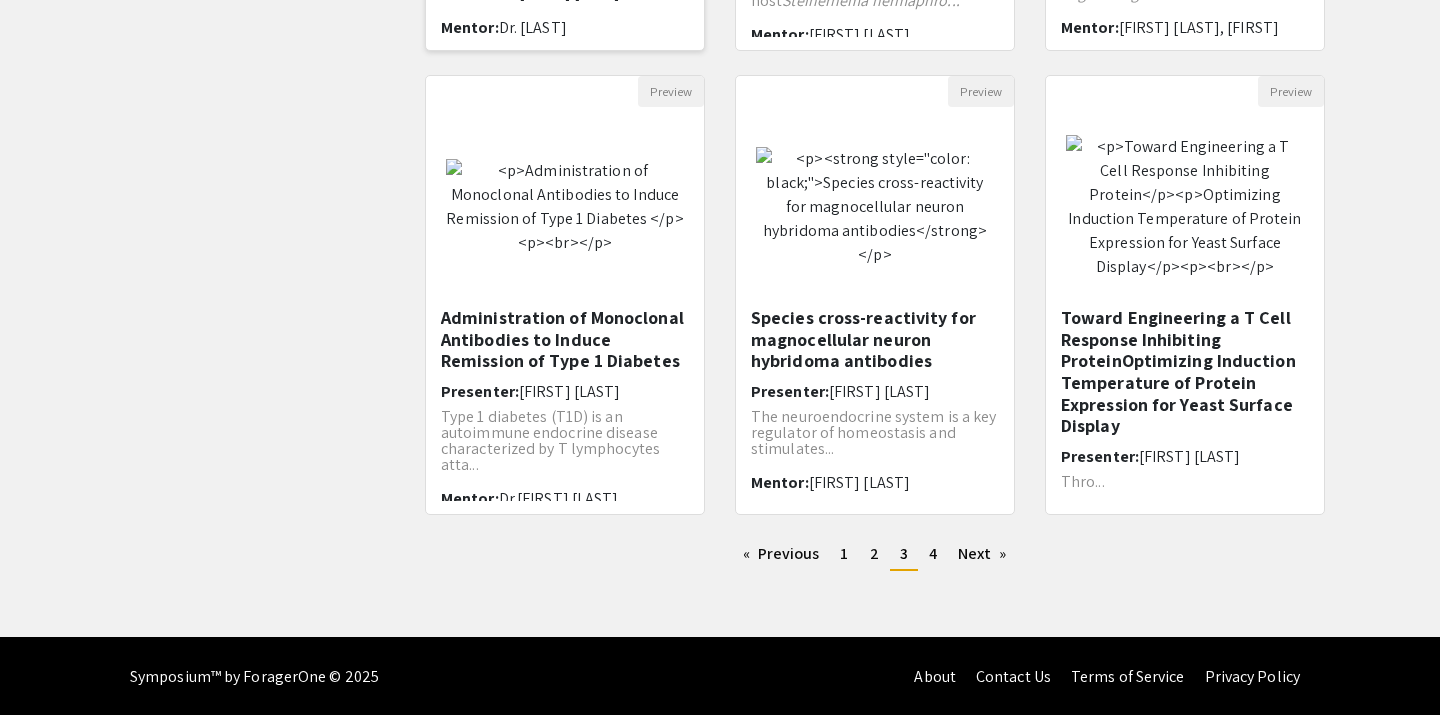 scroll, scrollTop: 607, scrollLeft: 0, axis: vertical 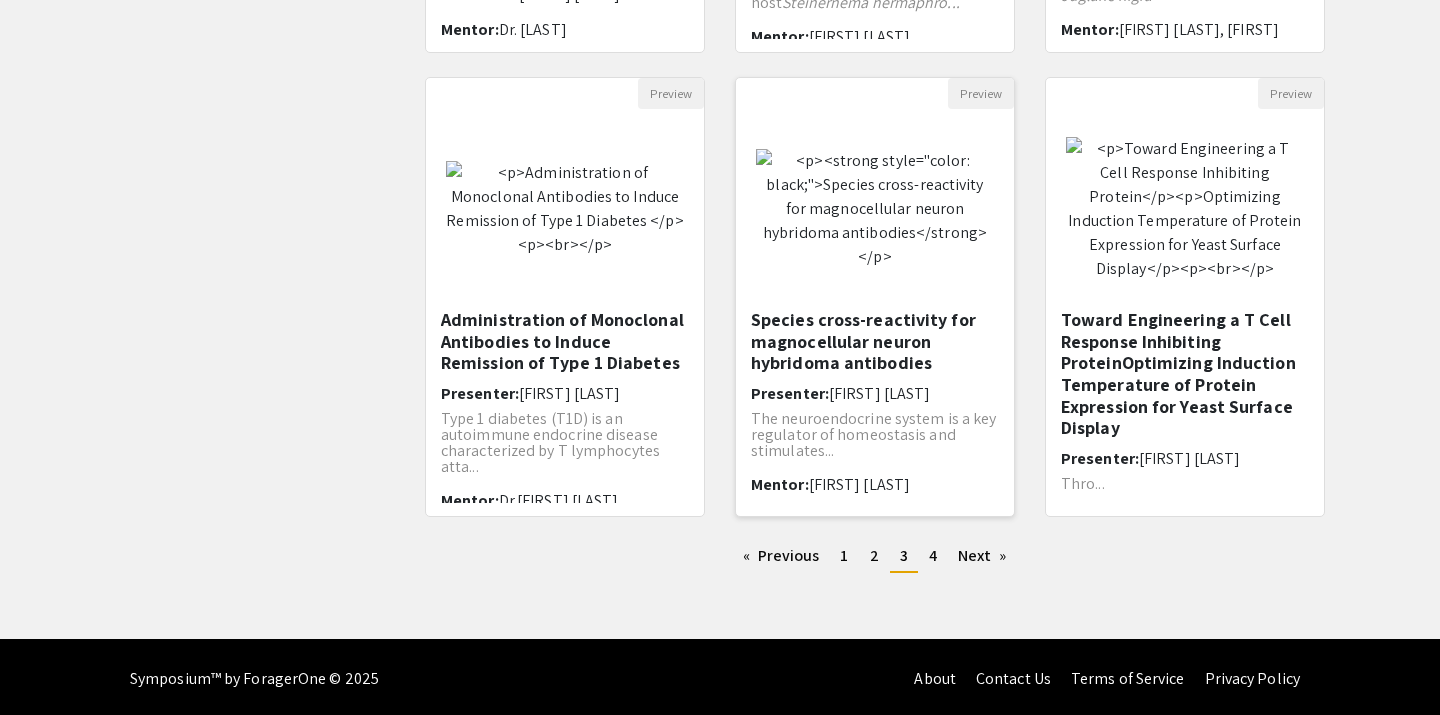 click on "Species cross-reactivity for magnocellular neuron hybridoma antibodies" at bounding box center [875, 341] 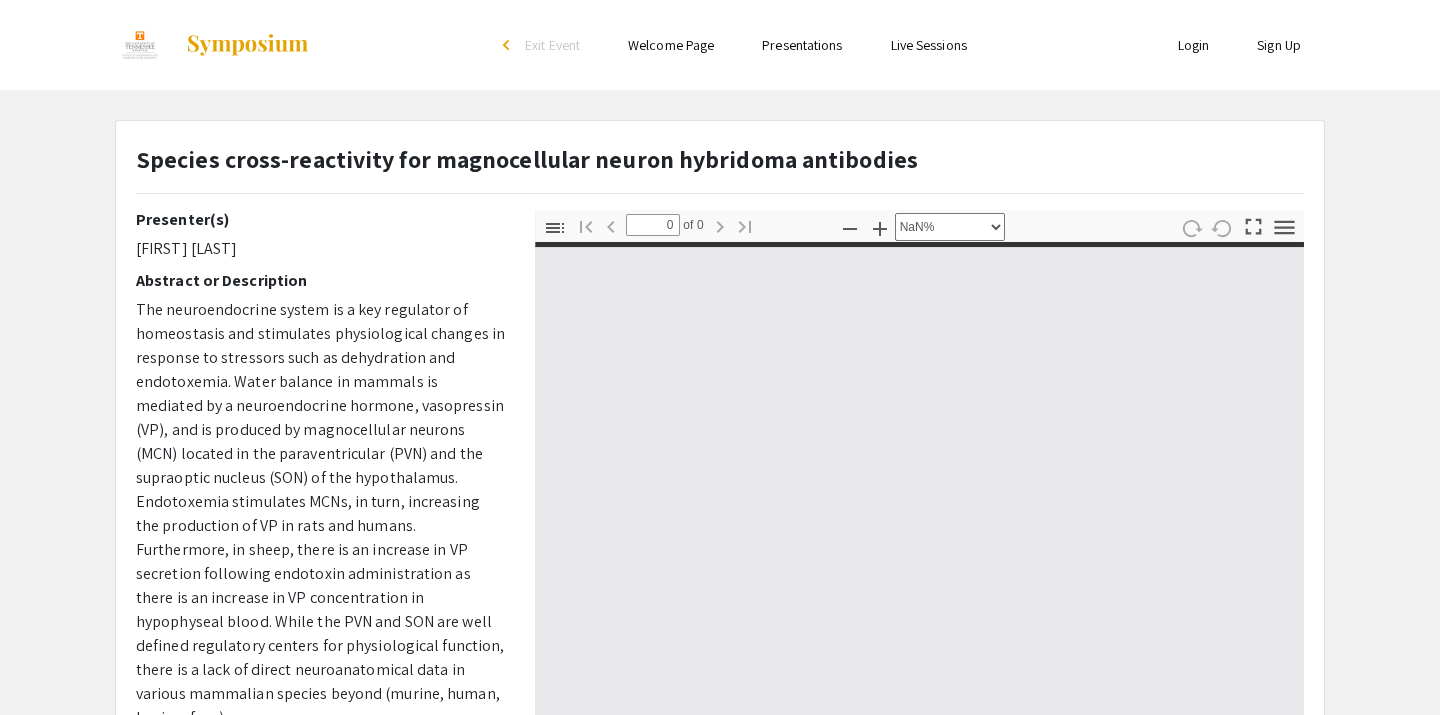 scroll, scrollTop: 31, scrollLeft: 0, axis: vertical 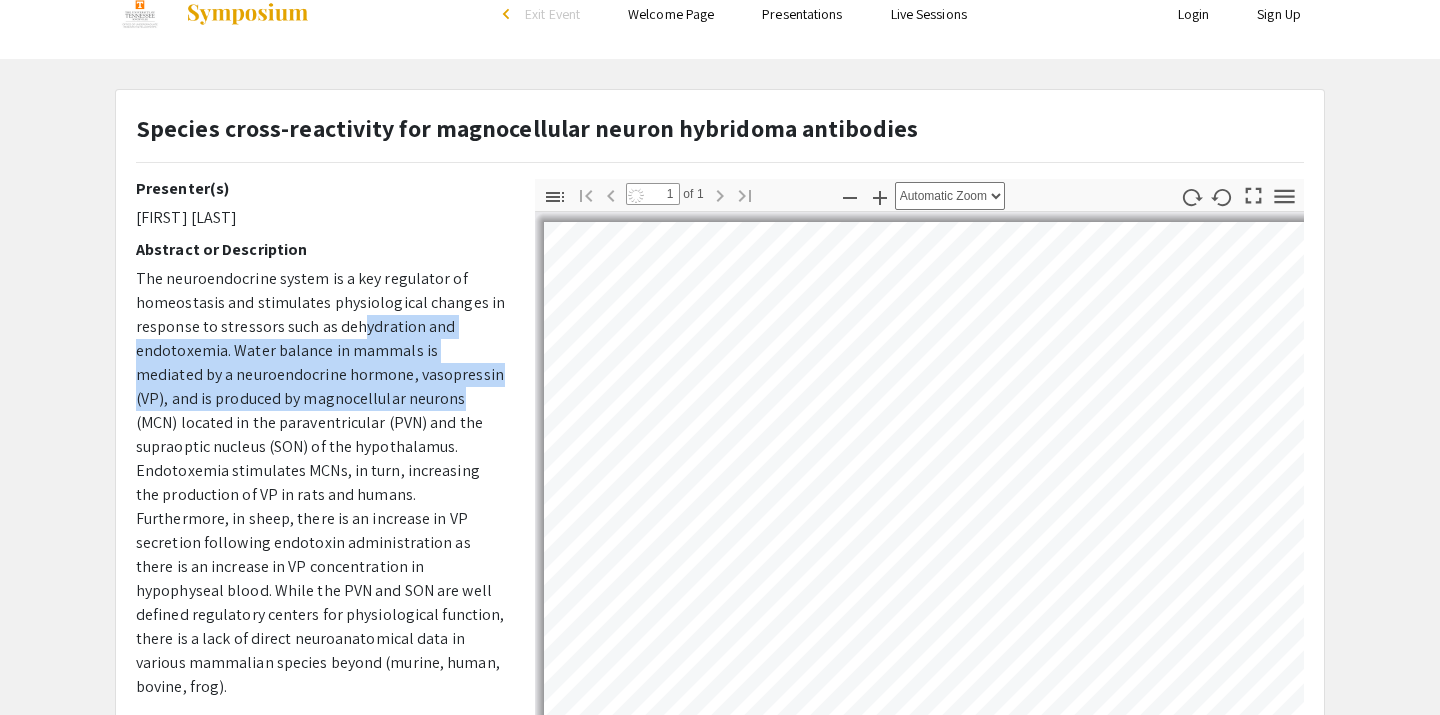 drag, startPoint x: 362, startPoint y: 317, endPoint x: 372, endPoint y: 412, distance: 95.524864 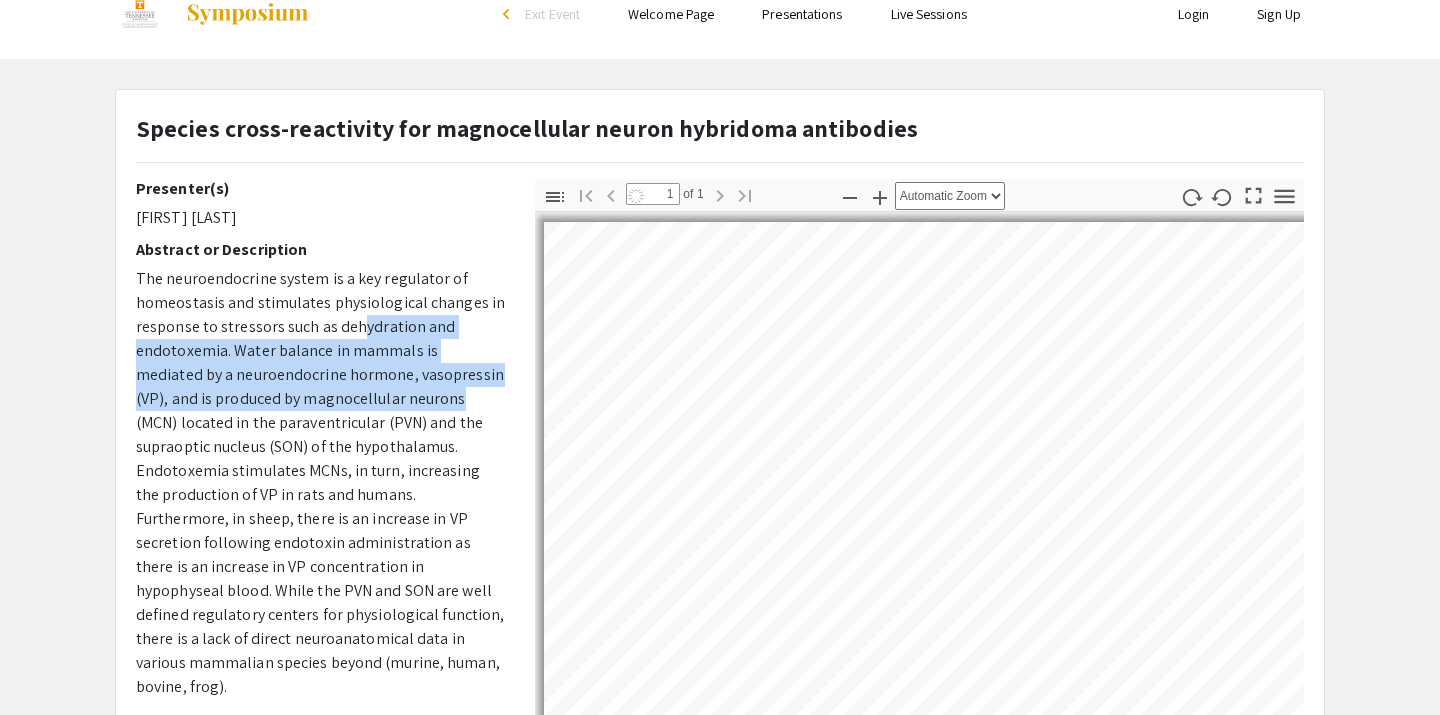 click on "The neuroendocrine system is a key regulator of homeostasis and stimulates physiological changes in response to stressors such as dehydration and endotoxemia. Water balance in mammals is mediated by a neuroendocrine hormone, vasopressin (VP), and is produced by magnocellular neurons (MCN) located in the paraventricular (PVN) and the supraoptic nucleus (SON) of the hypothalamus. Endotoxemia stimulates MCNs, in turn, increasing the production of VP in rats and humans. Furthermore, in sheep, there is an increase in VP secretion following endotoxin administration as there is an increase in VP concentration in hypophyseal blood. While the PVN and SON are well defined regulatory centers for physiological function, there is a lack of direct neuroanatomical data in various mammalian species beyond (murine, human, bovine, frog)." at bounding box center (320, 483) 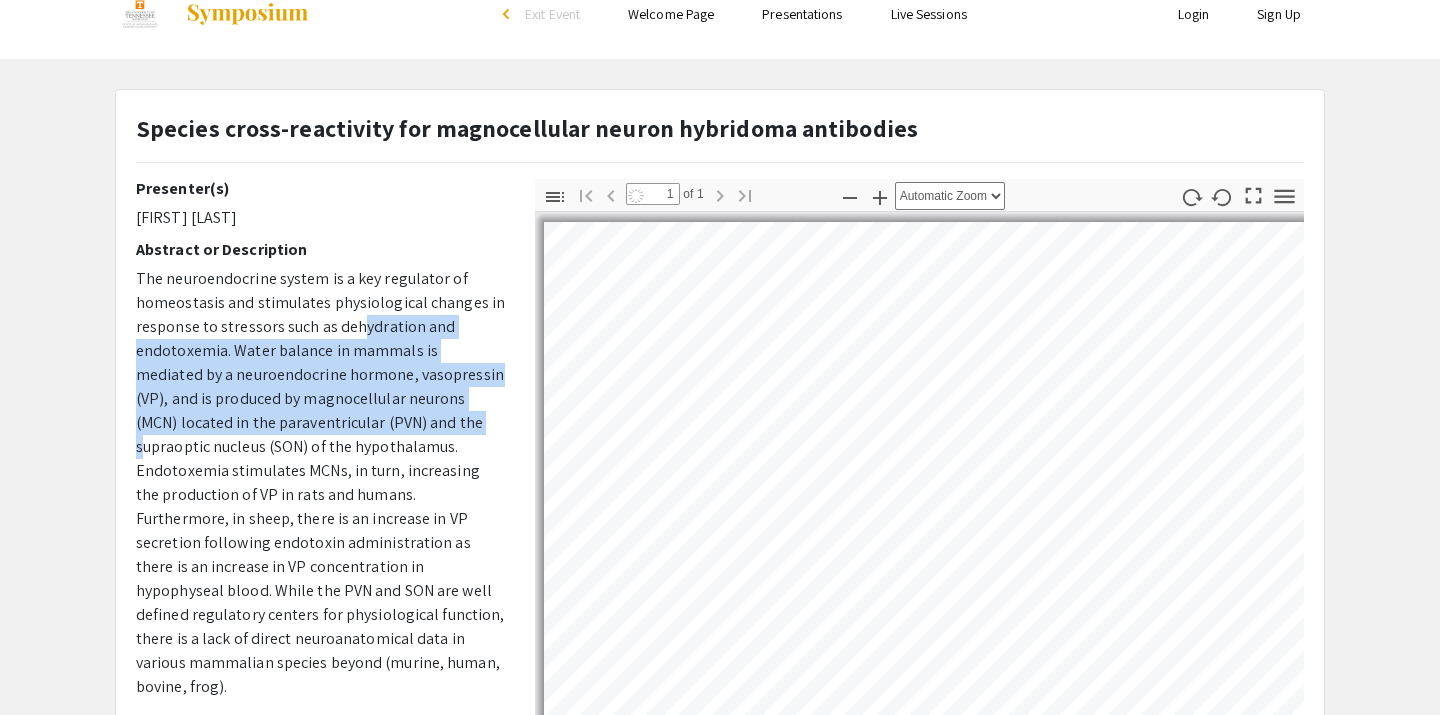 click on "The neuroendocrine system is a key regulator of homeostasis and stimulates physiological changes in response to stressors such as dehydration and endotoxemia. Water balance in mammals is mediated by a neuroendocrine hormone, vasopressin (VP), and is produced by magnocellular neurons (MCN) located in the paraventricular (PVN) and the supraoptic nucleus (SON) of the hypothalamus. Endotoxemia stimulates MCNs, in turn, increasing the production of VP in rats and humans. Furthermore, in sheep, there is an increase in VP secretion following endotoxin administration as there is an increase in VP concentration in hypophyseal blood. While the PVN and SON are well defined regulatory centers for physiological function, there is a lack of direct neuroanatomical data in various mammalian species beyond (murine, human, bovine, frog)." at bounding box center (320, 483) 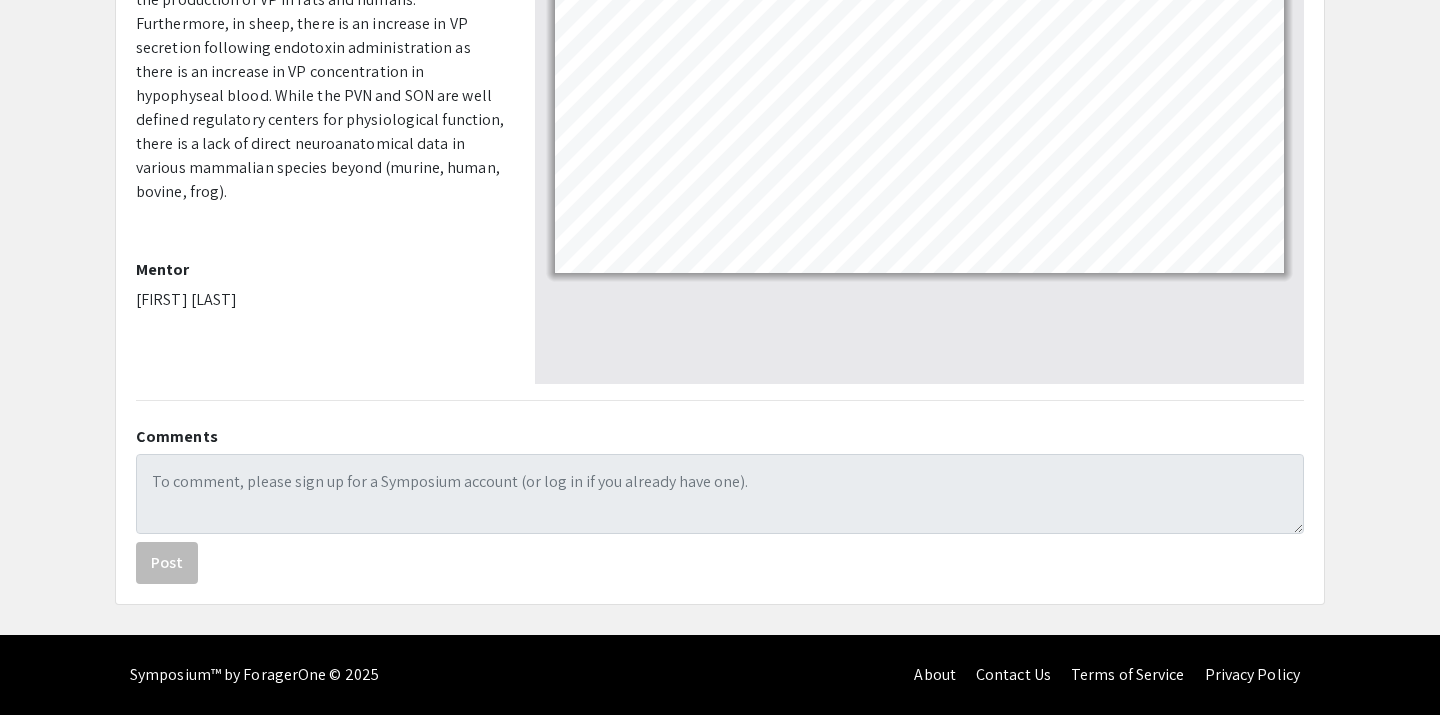 scroll, scrollTop: 0, scrollLeft: 0, axis: both 